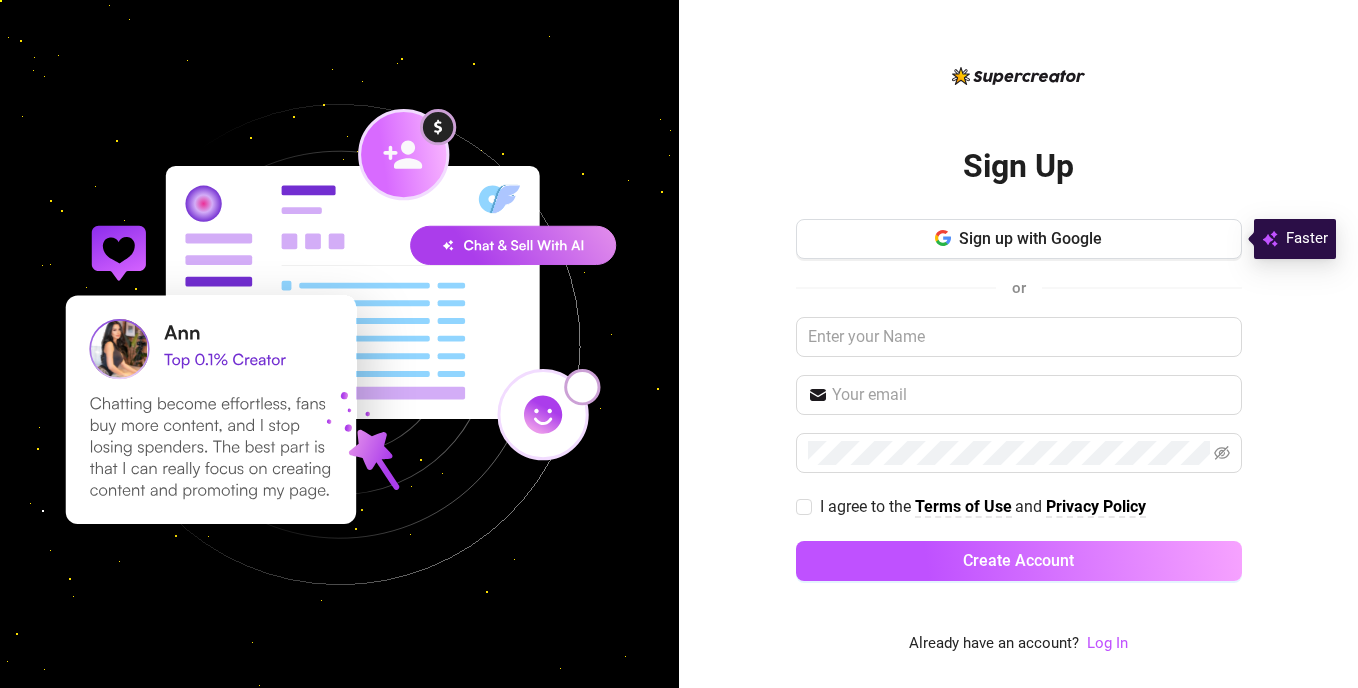 scroll, scrollTop: 0, scrollLeft: 0, axis: both 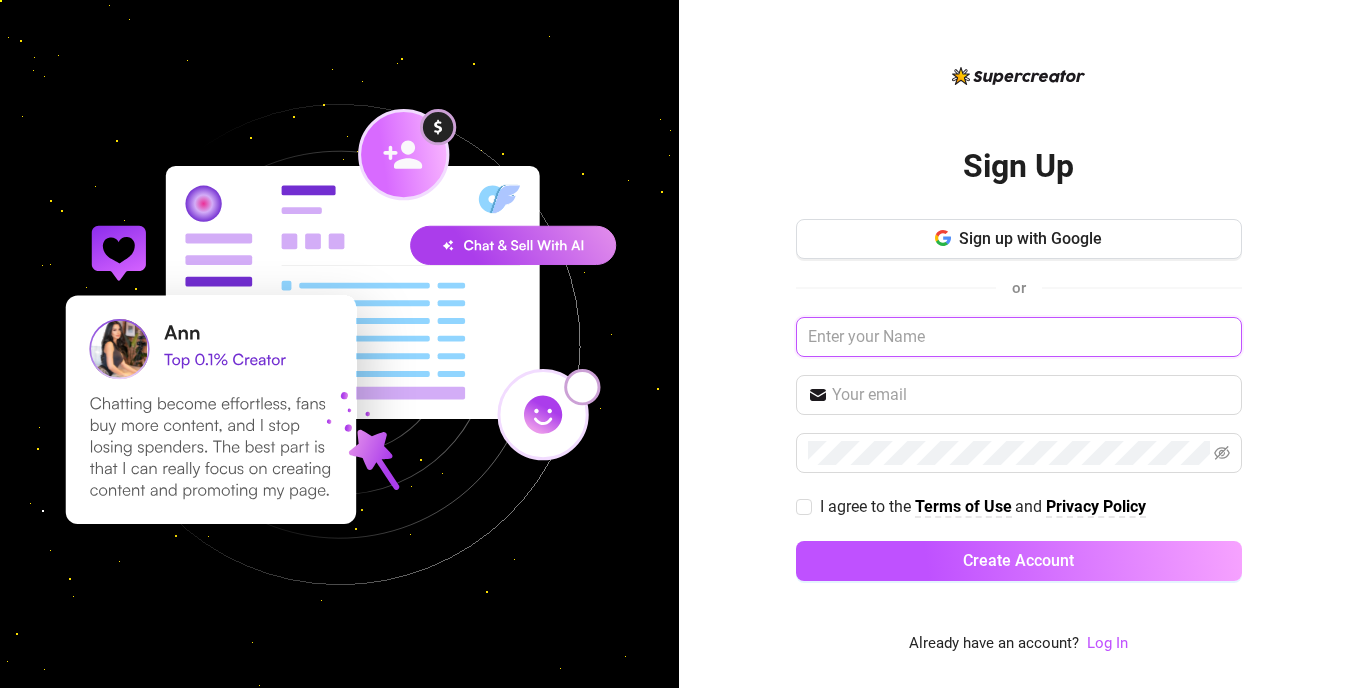 click at bounding box center (1019, 337) 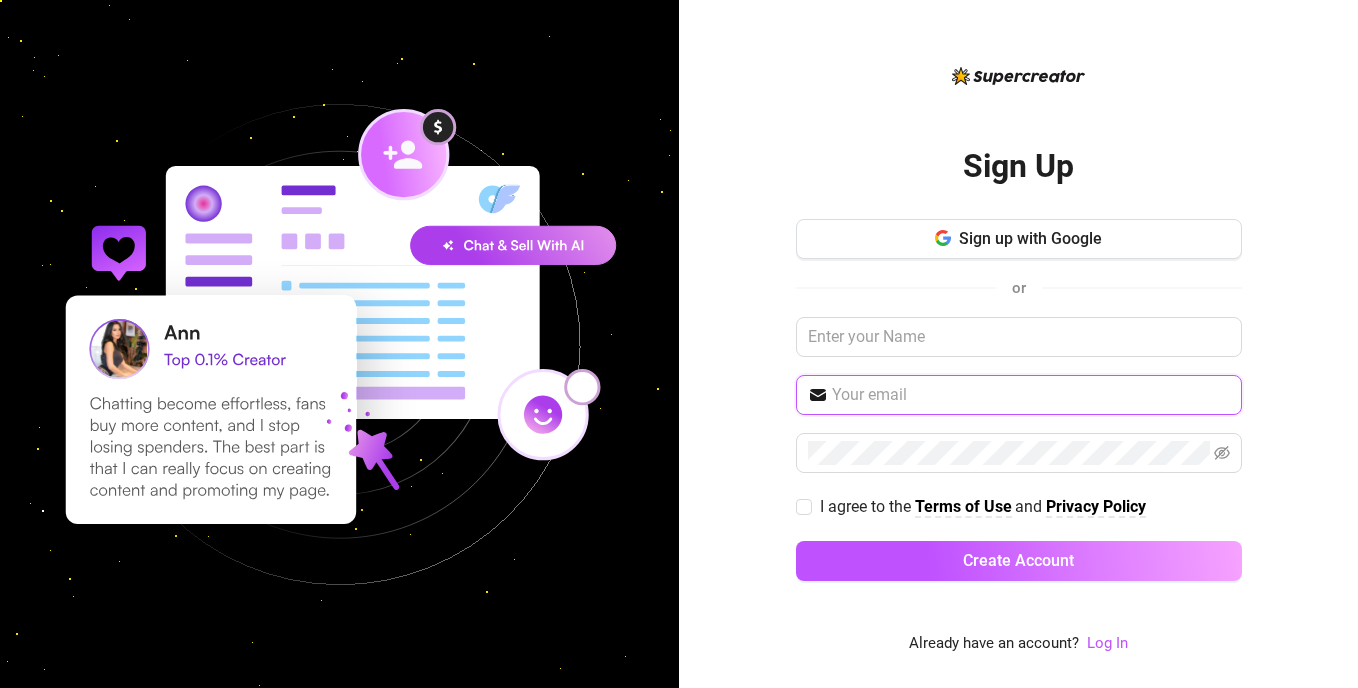 click at bounding box center (1031, 395) 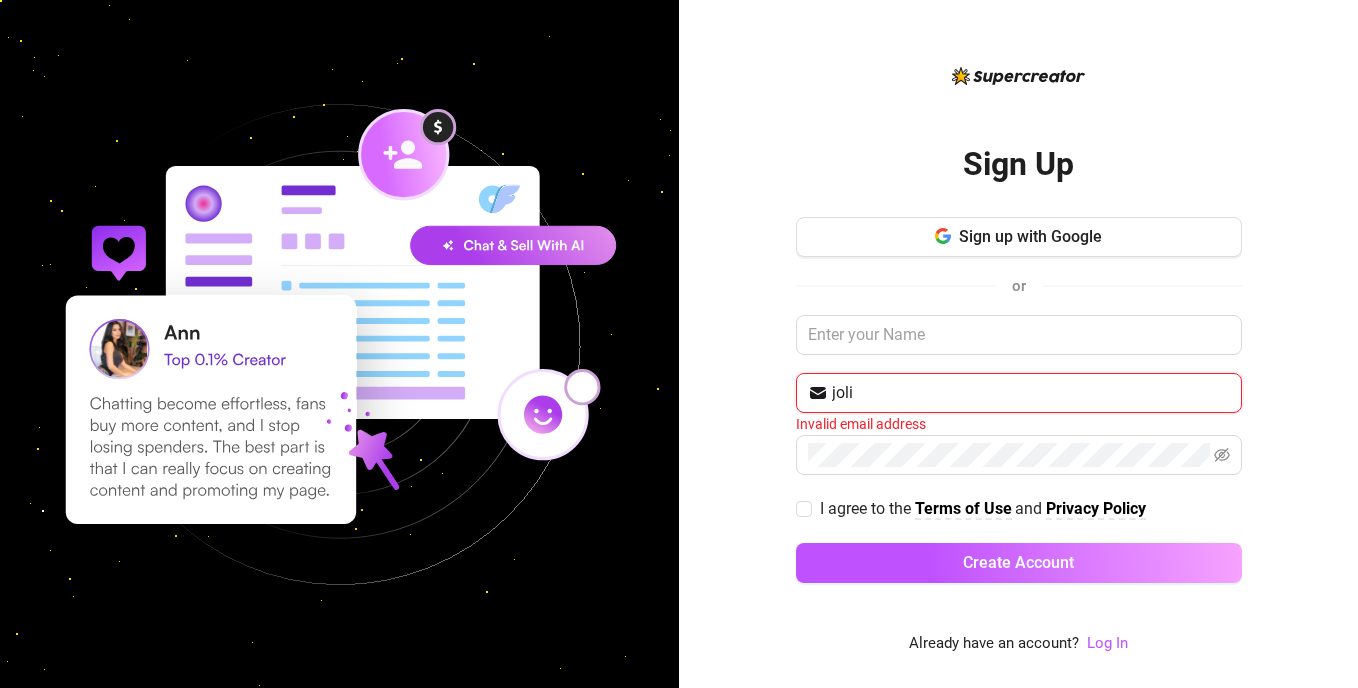 type on "jolitzaring@gmail.com" 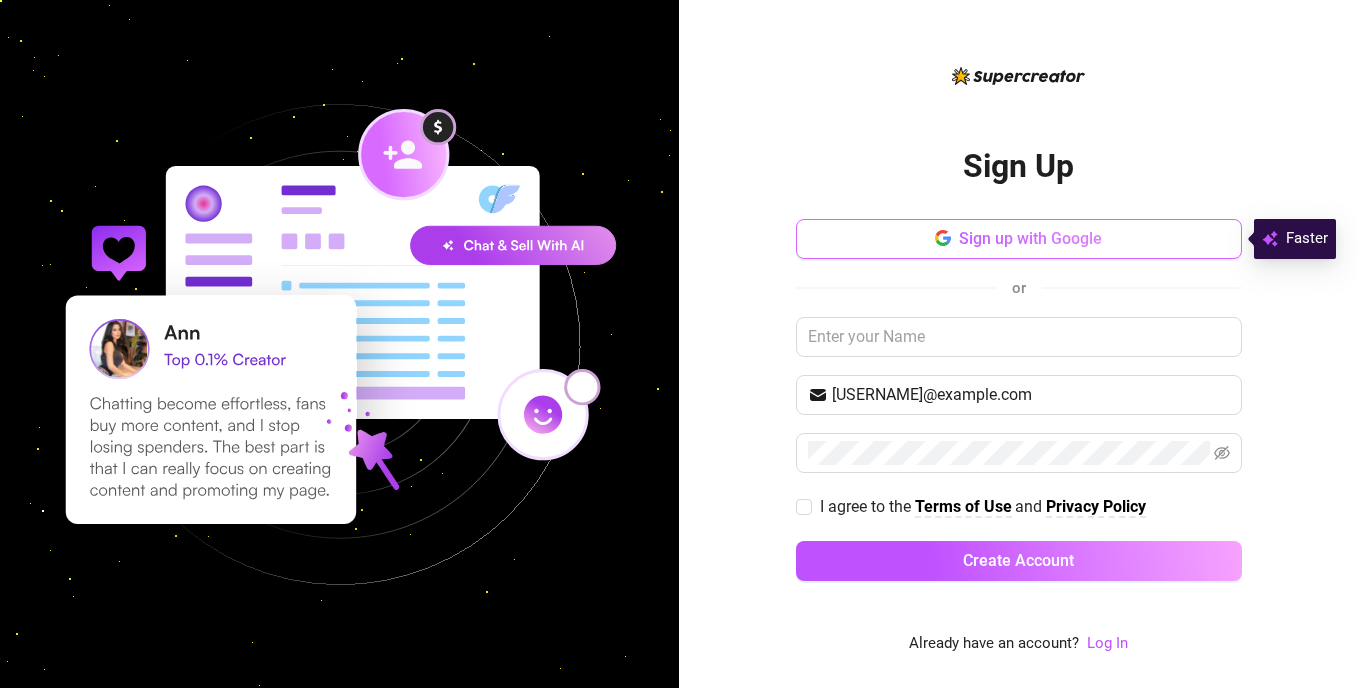 click on "Sign up with Google" at bounding box center [1019, 239] 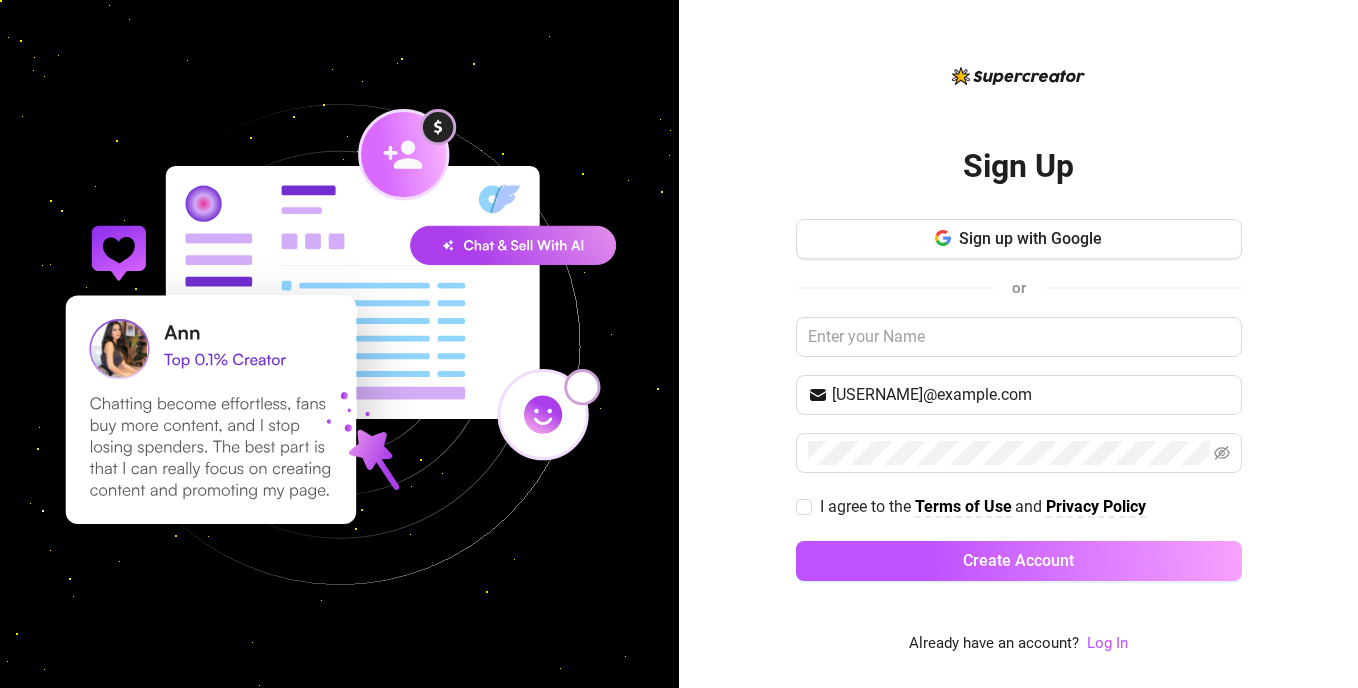 click on "Sign Up Sign up with Google or jolitzaring@gmail.com I agree to the   Terms of Use   and   Privacy Policy Create Account Already have an account? Log In" at bounding box center [1019, 360] 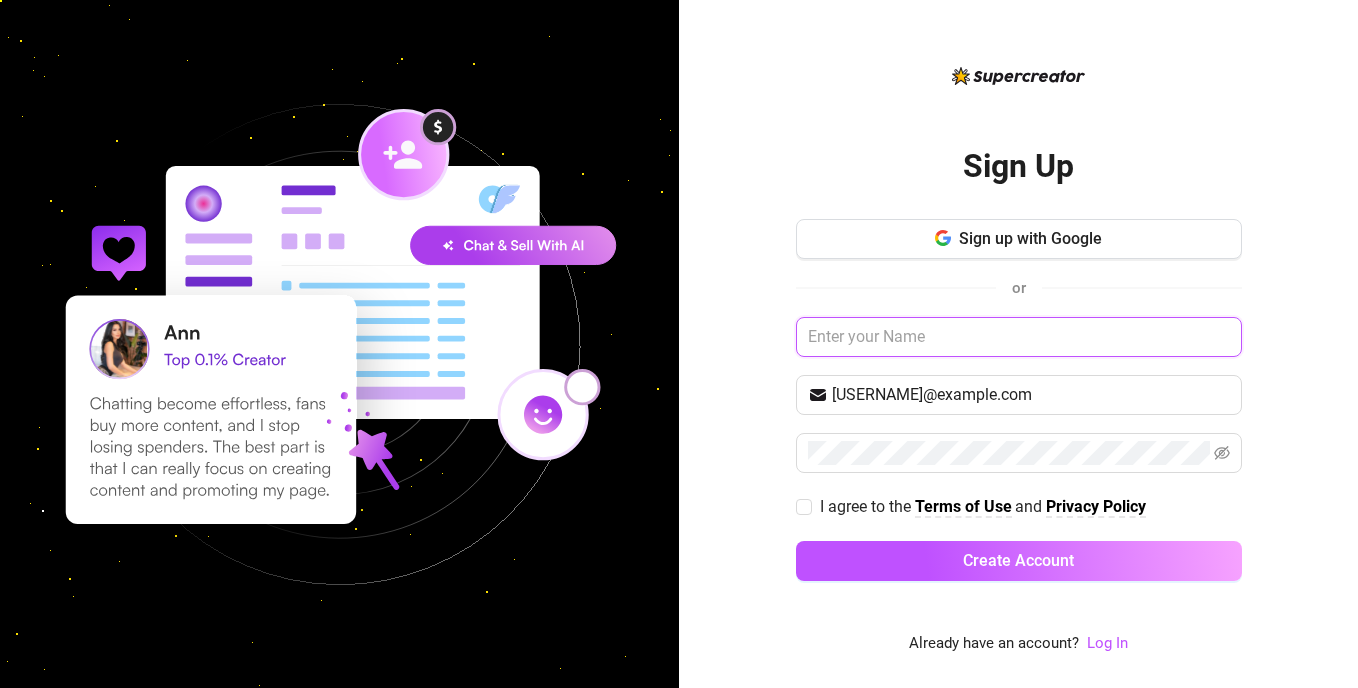 click at bounding box center [1019, 337] 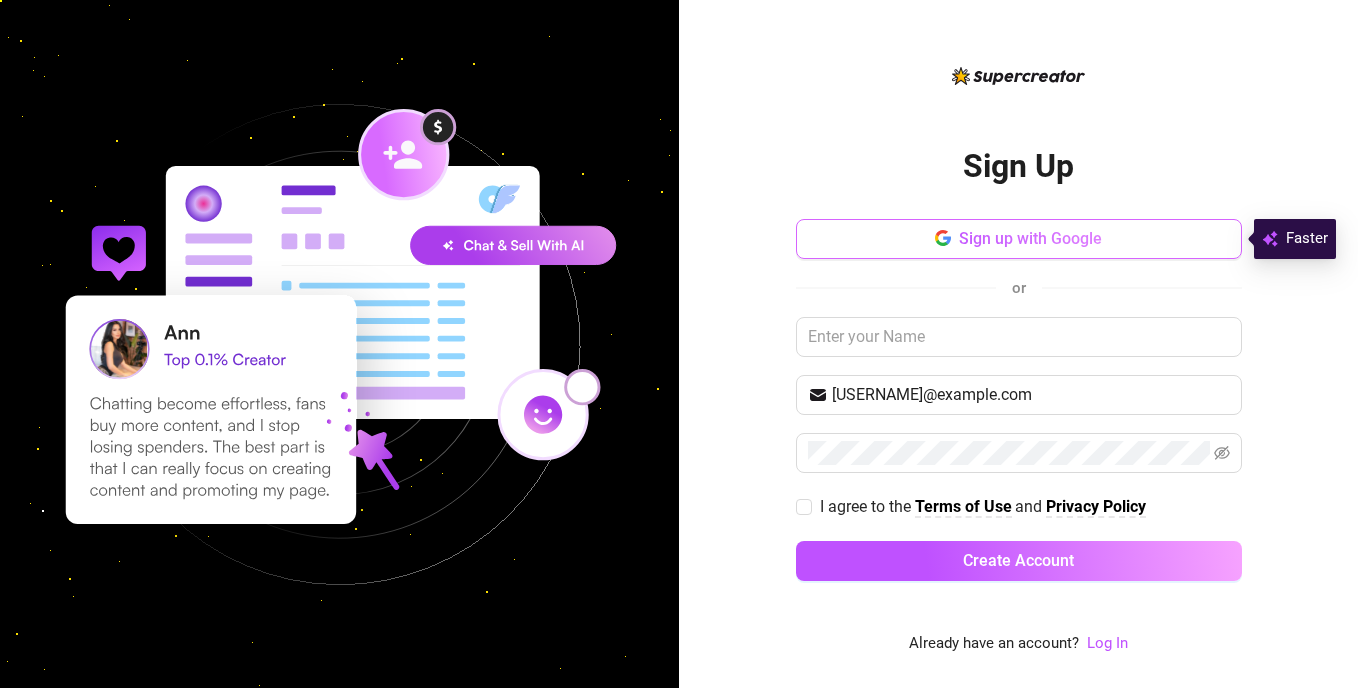 click on "Sign up with Google" at bounding box center [1030, 238] 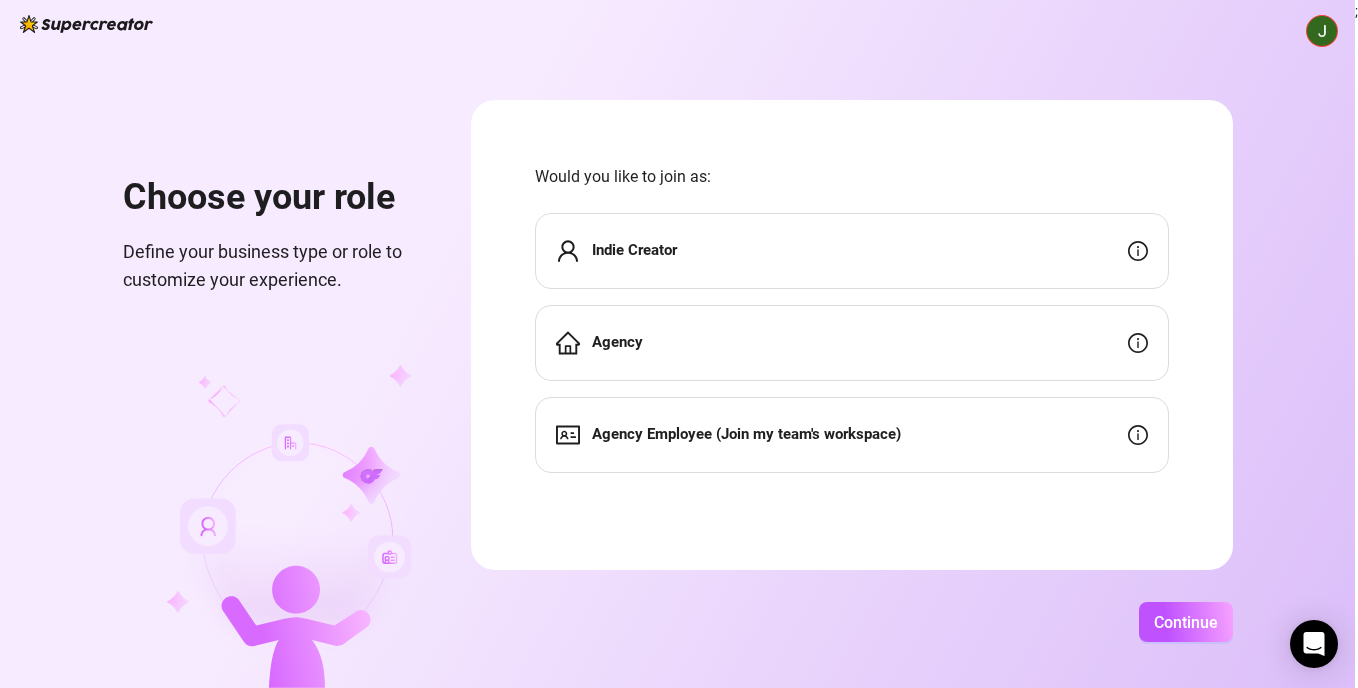 click on "Agency" at bounding box center [852, 343] 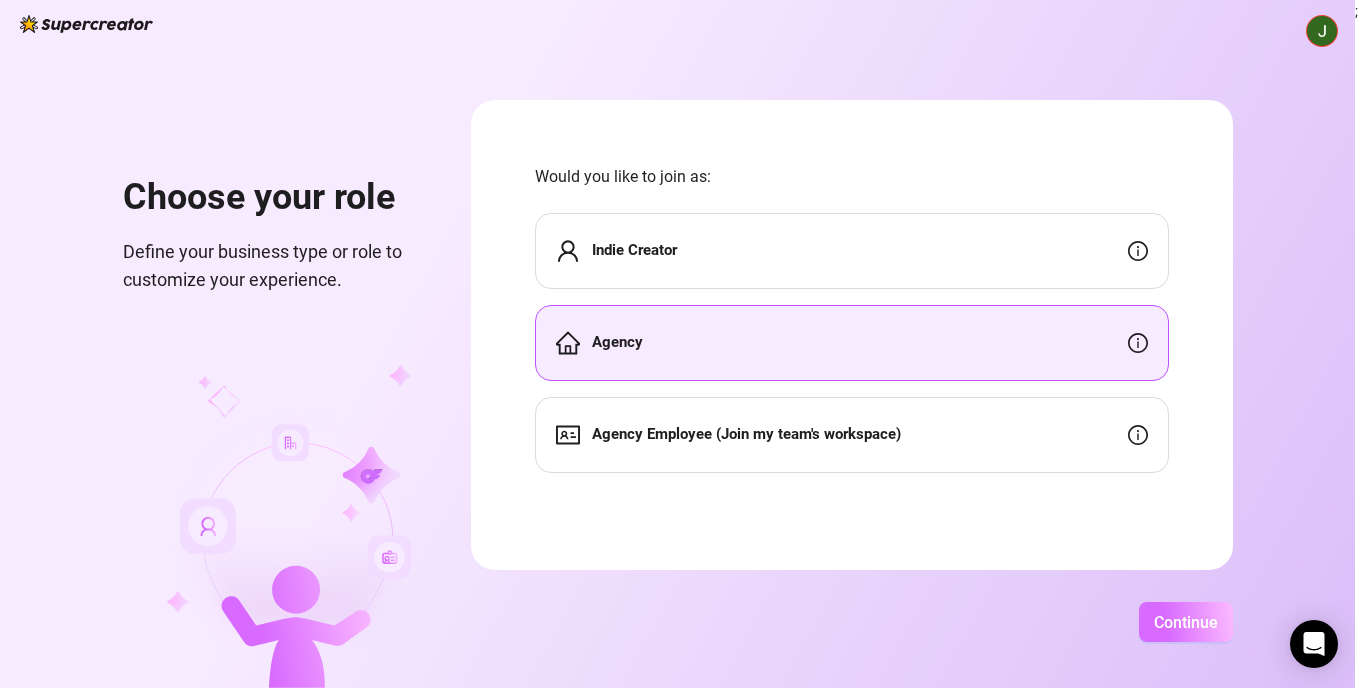 click on "Continue" at bounding box center (1186, 622) 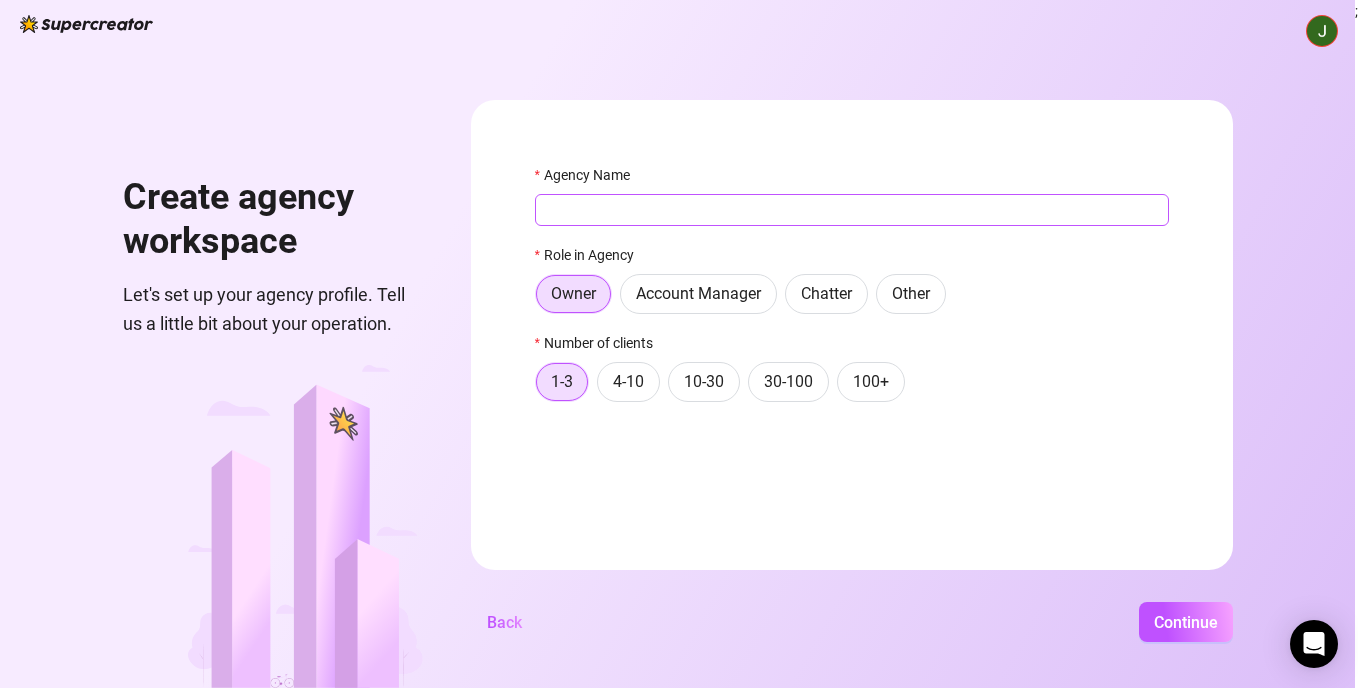click on "Agency Name" at bounding box center (852, 210) 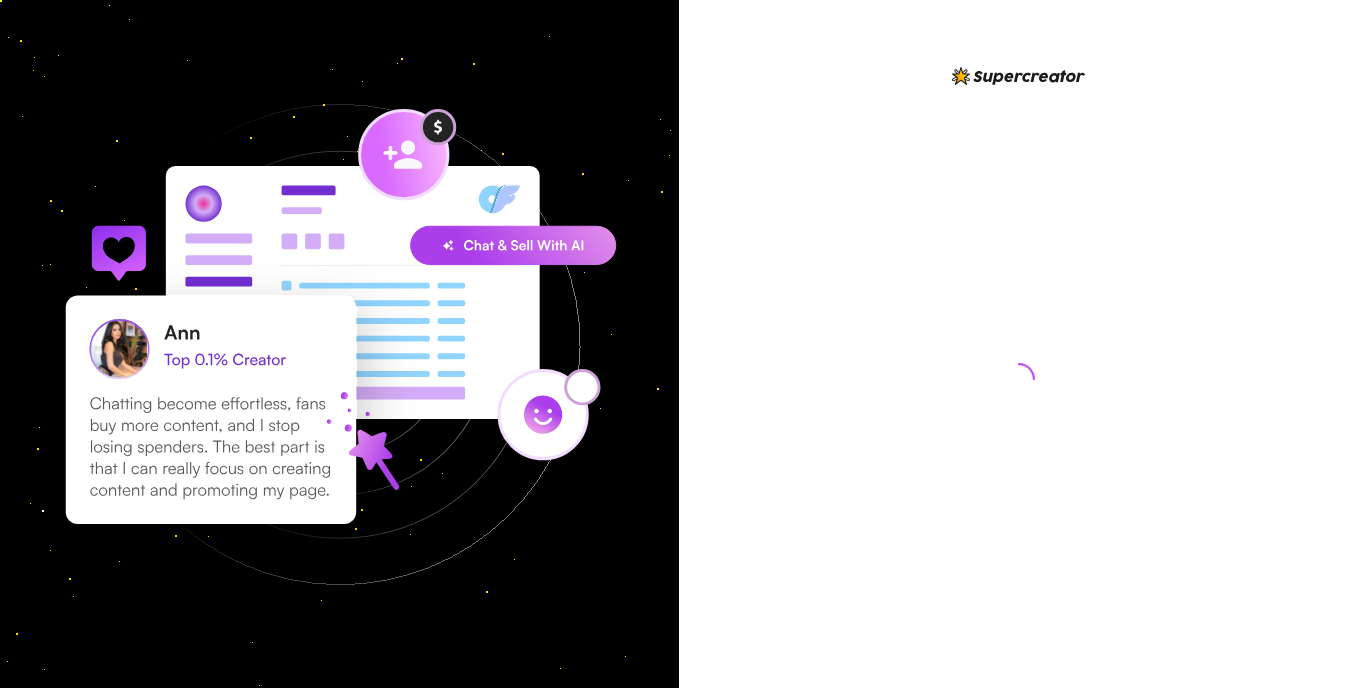 scroll, scrollTop: 0, scrollLeft: 0, axis: both 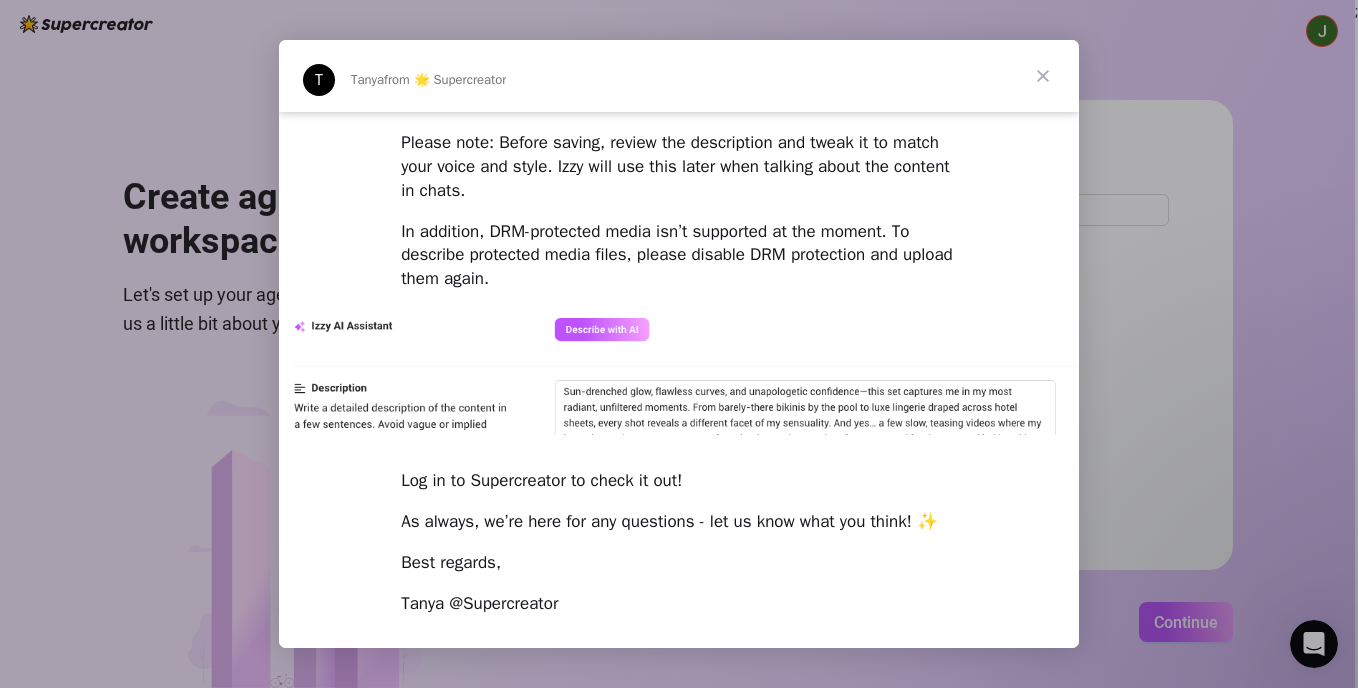 click at bounding box center [679, 344] 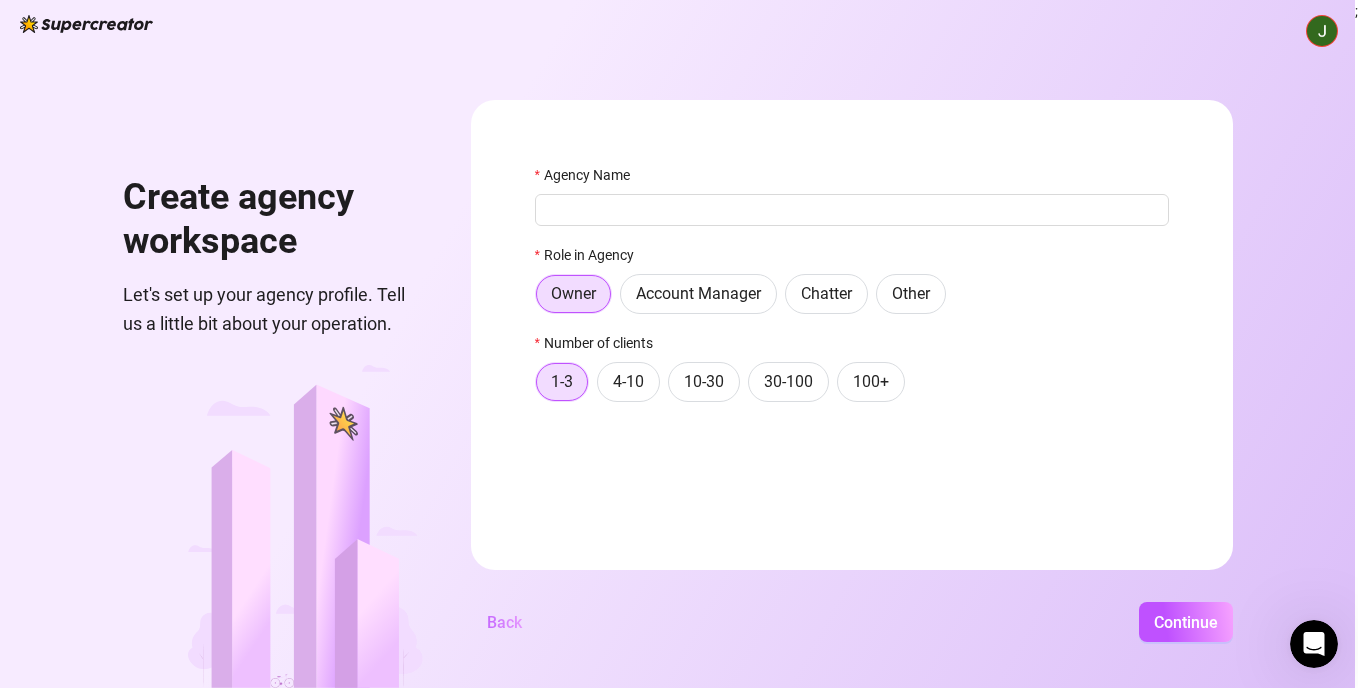 click on "Back" at bounding box center (504, 622) 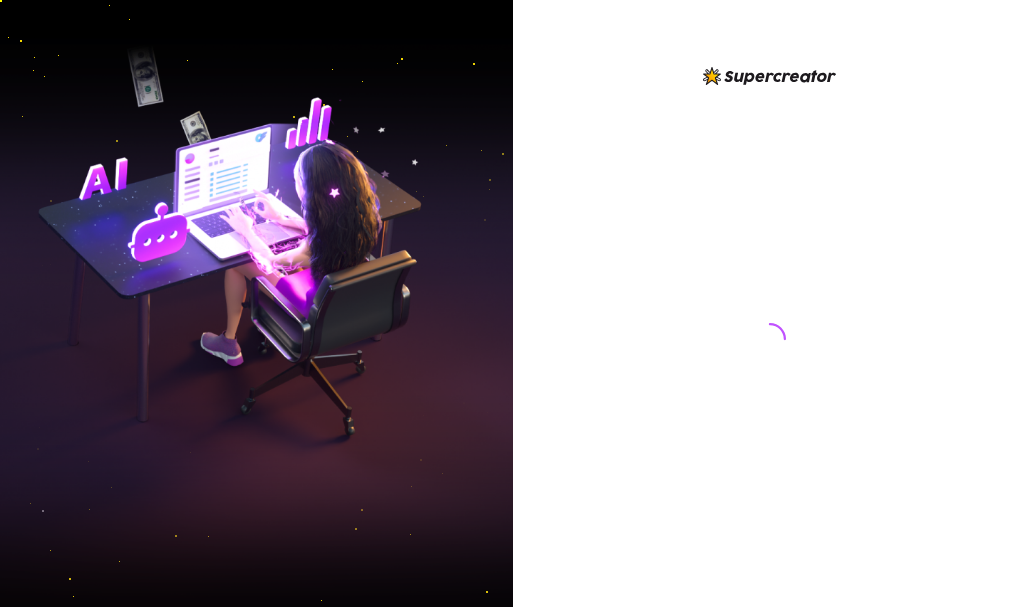 scroll, scrollTop: 0, scrollLeft: 0, axis: both 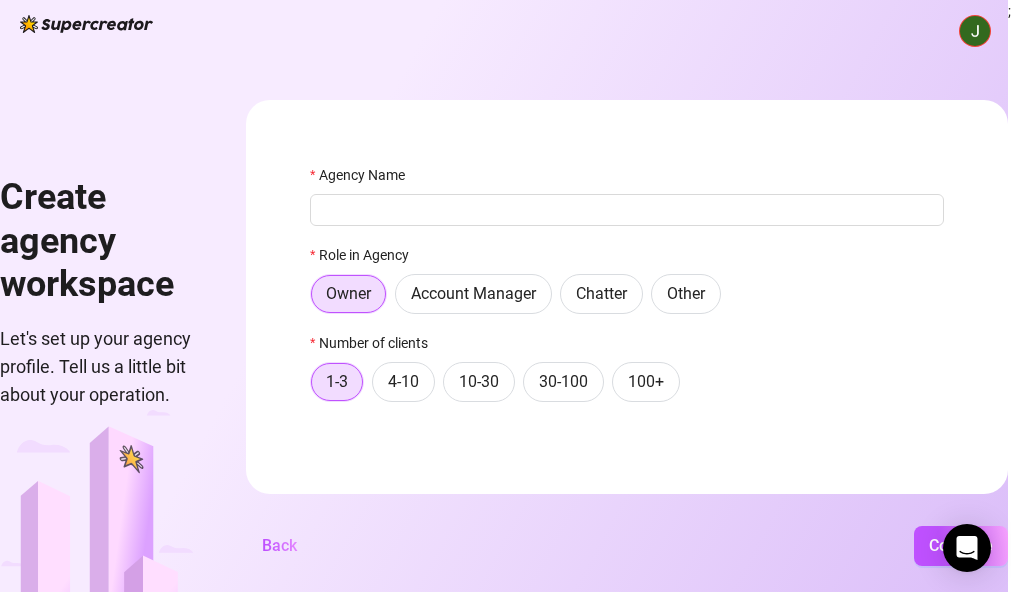 click on "Number of clients" at bounding box center (627, 347) 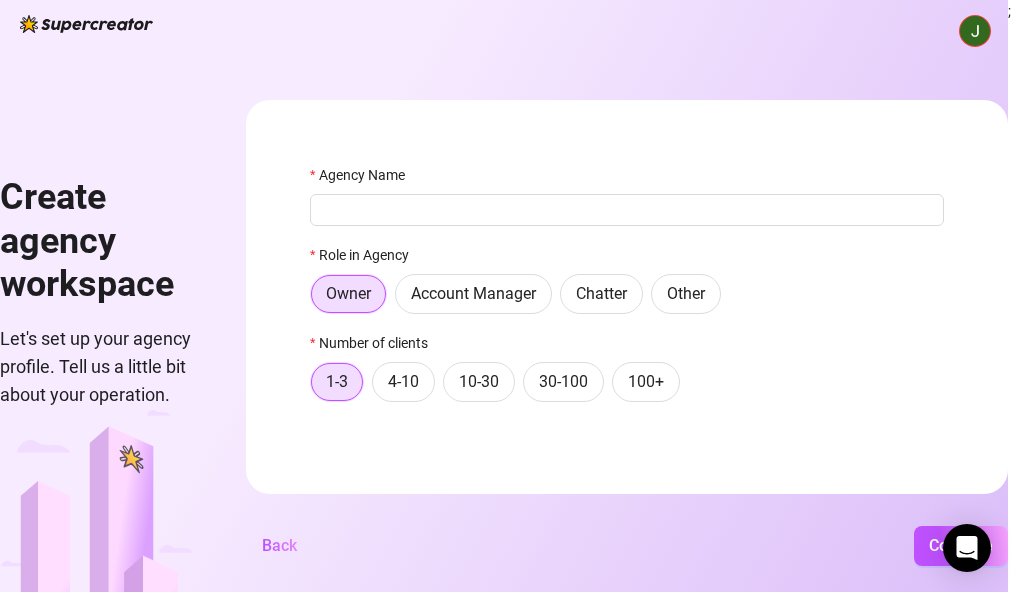 drag, startPoint x: 636, startPoint y: 306, endPoint x: 741, endPoint y: 389, distance: 133.84319 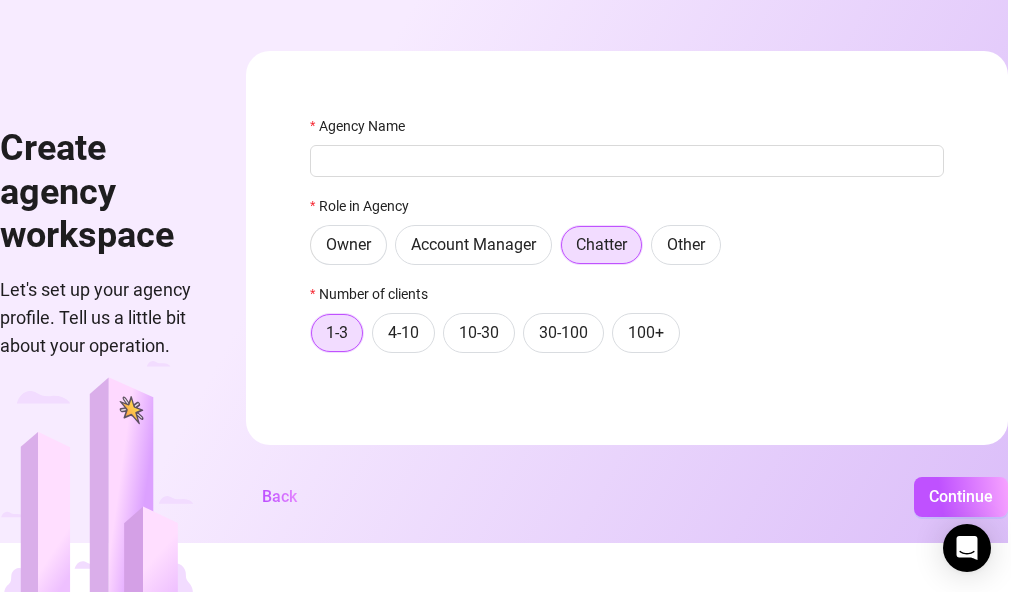 scroll, scrollTop: 97, scrollLeft: 0, axis: vertical 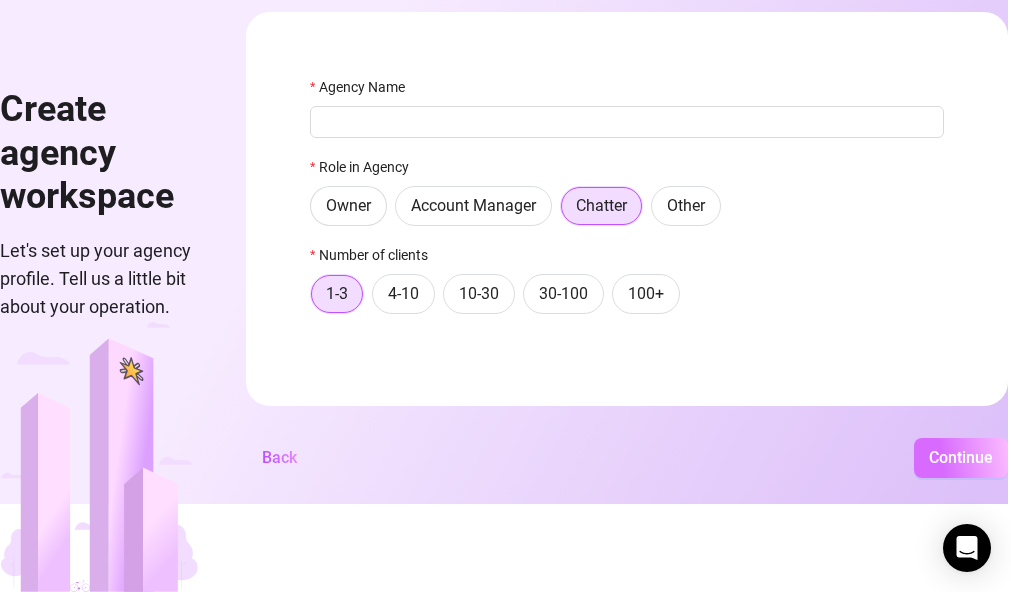 click on "Continue" at bounding box center (961, 457) 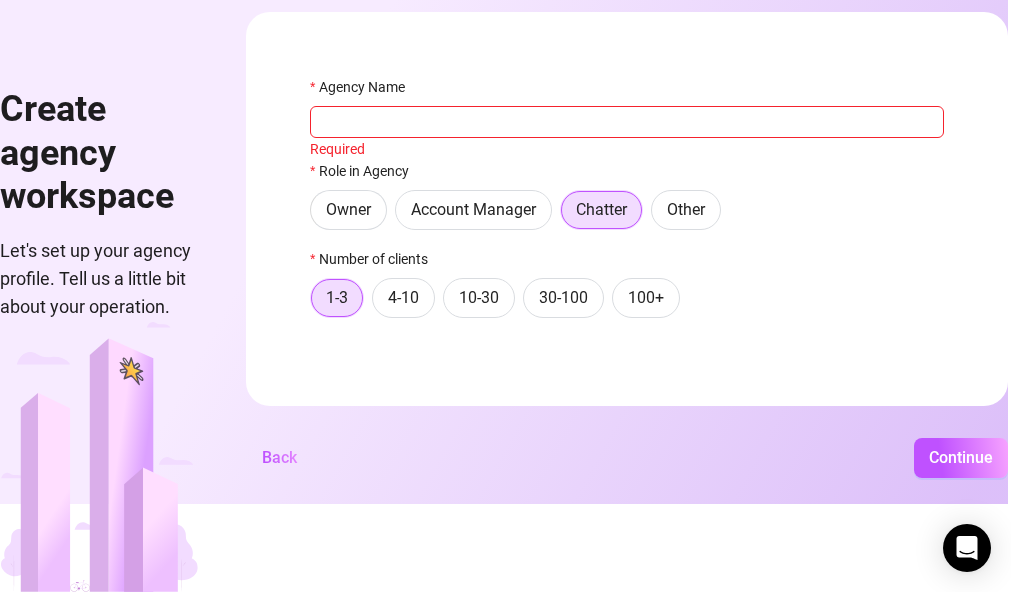 click on "Agency Name" at bounding box center (627, 91) 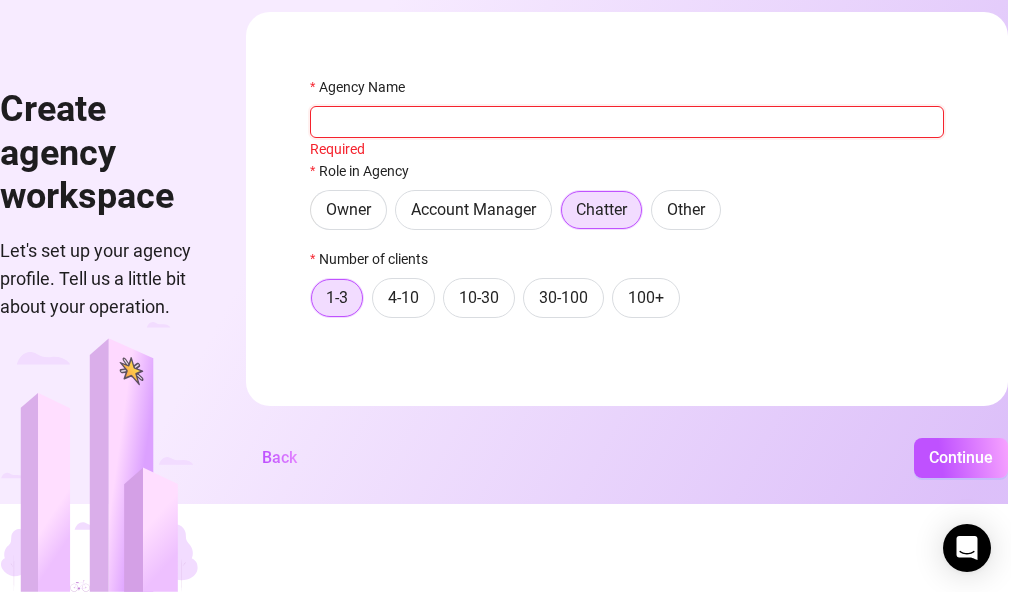 click on "Agency Name" at bounding box center [627, 122] 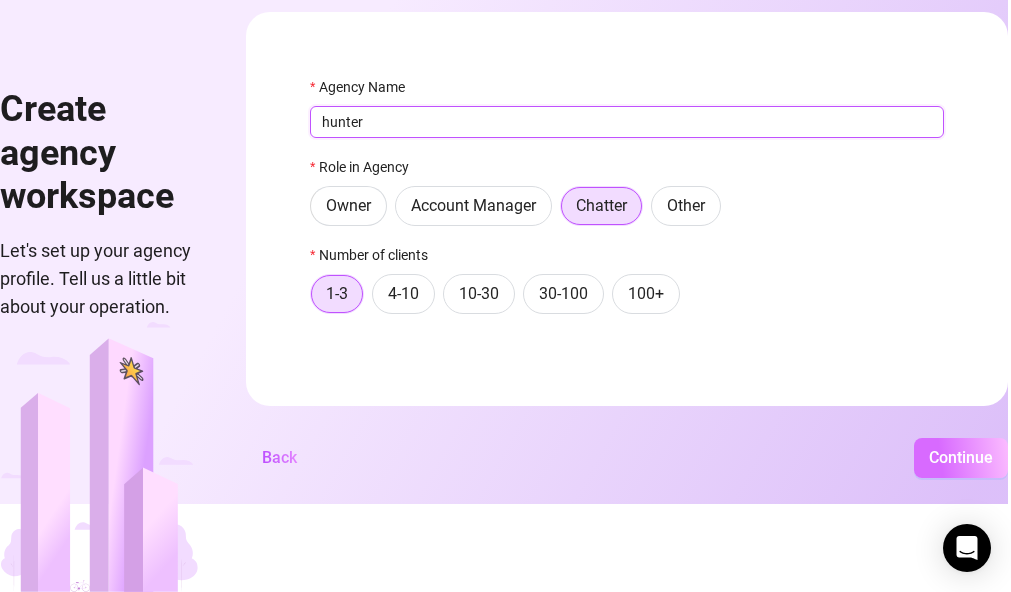 type on "hunter" 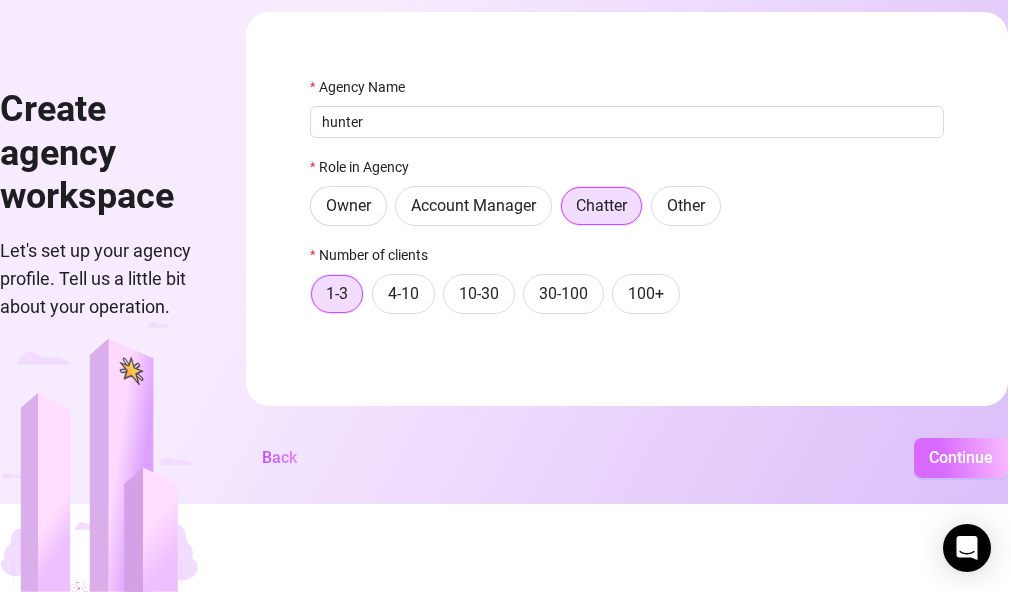 click on "Continue" at bounding box center [961, 457] 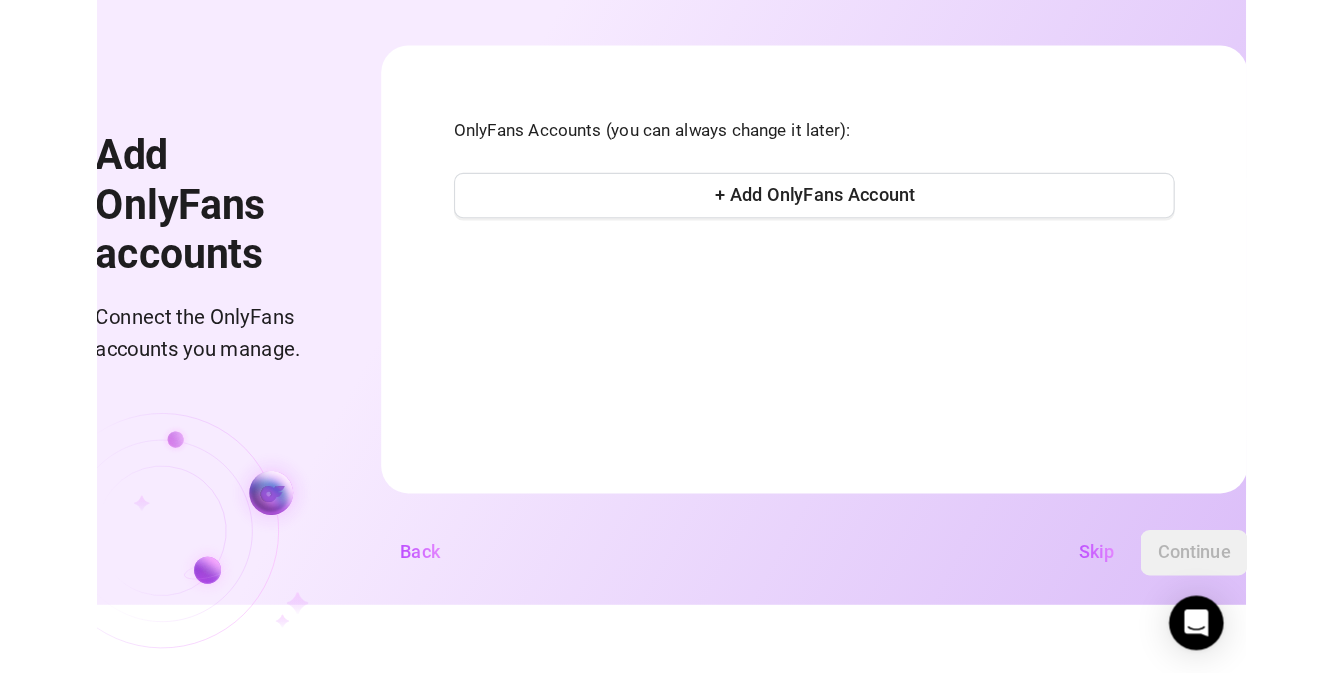 scroll, scrollTop: 0, scrollLeft: 0, axis: both 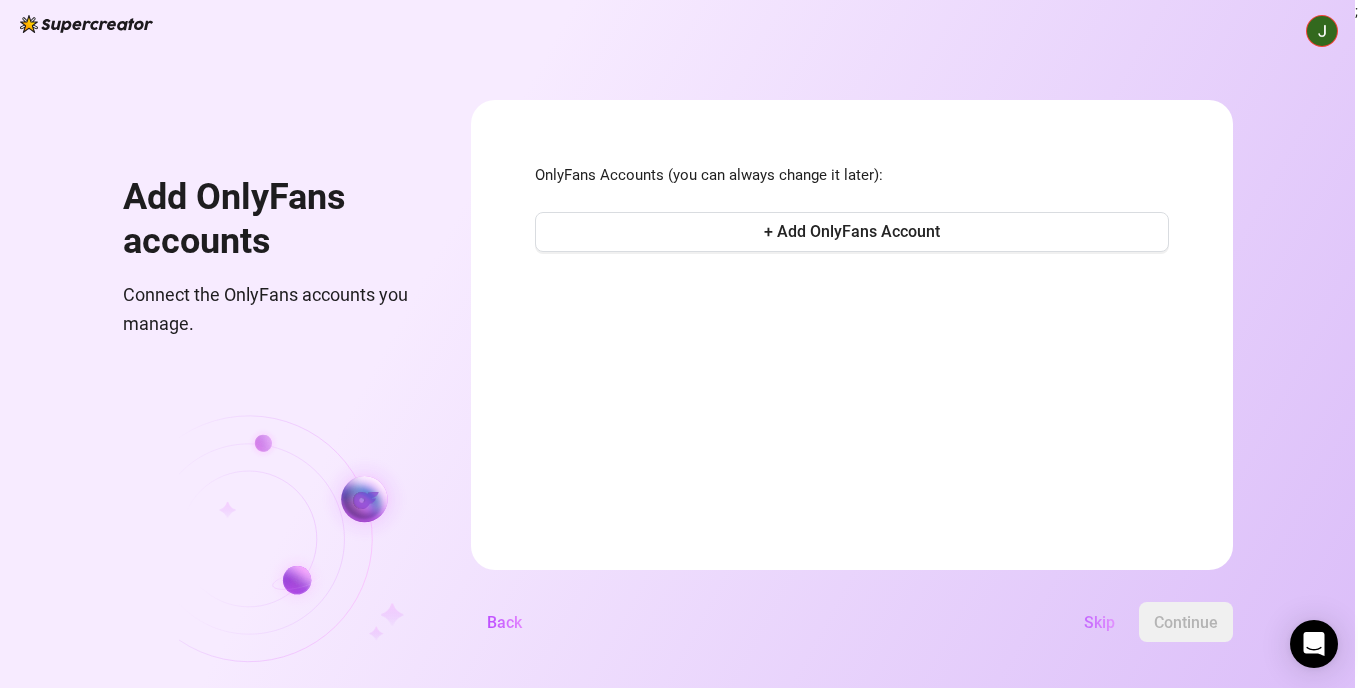 click on "Skip" at bounding box center (1099, 622) 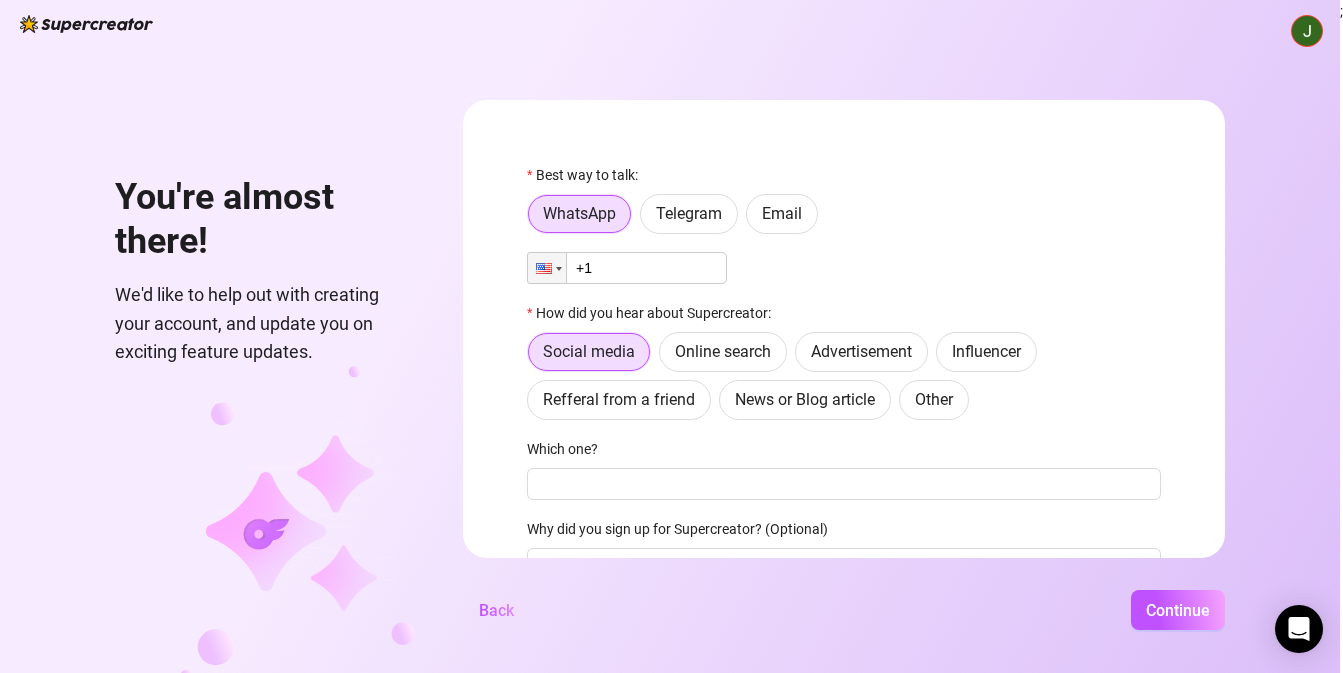 click on "Continue" at bounding box center (877, 610) 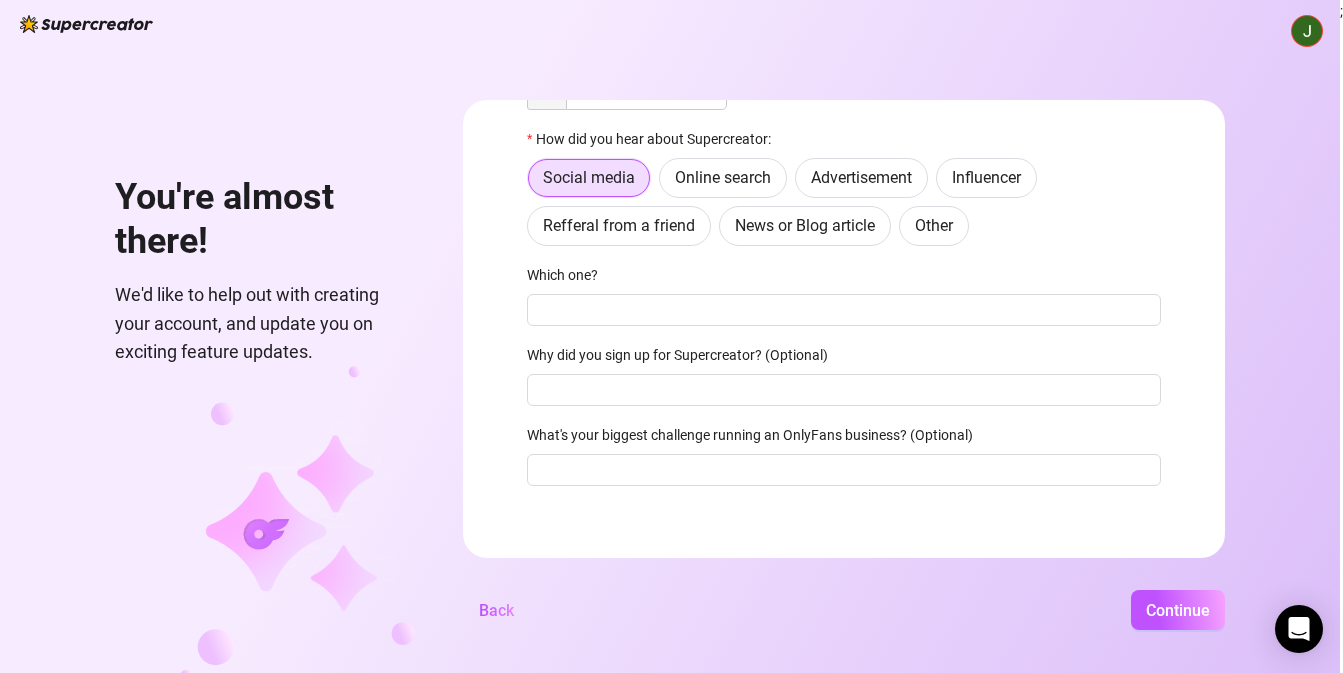 scroll, scrollTop: 0, scrollLeft: 0, axis: both 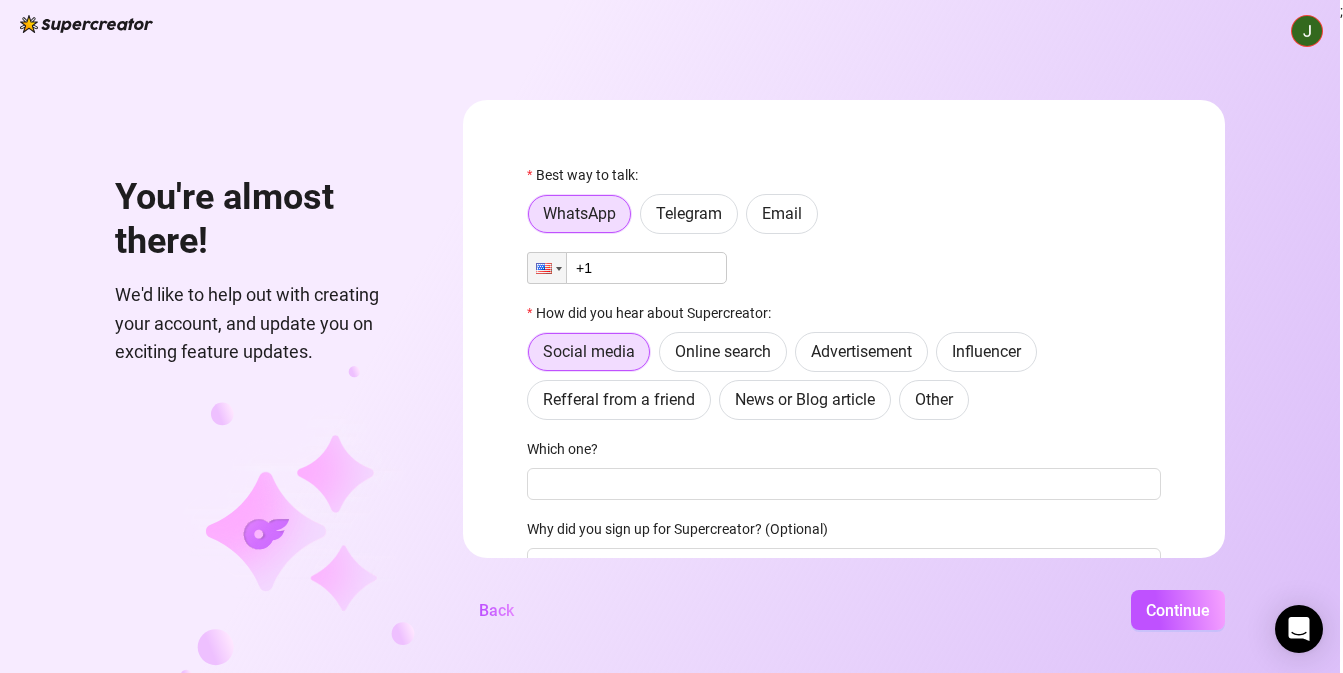 click on "We'd like to help out with creating your account, and update you on exciting feature updates." at bounding box center (265, 323) 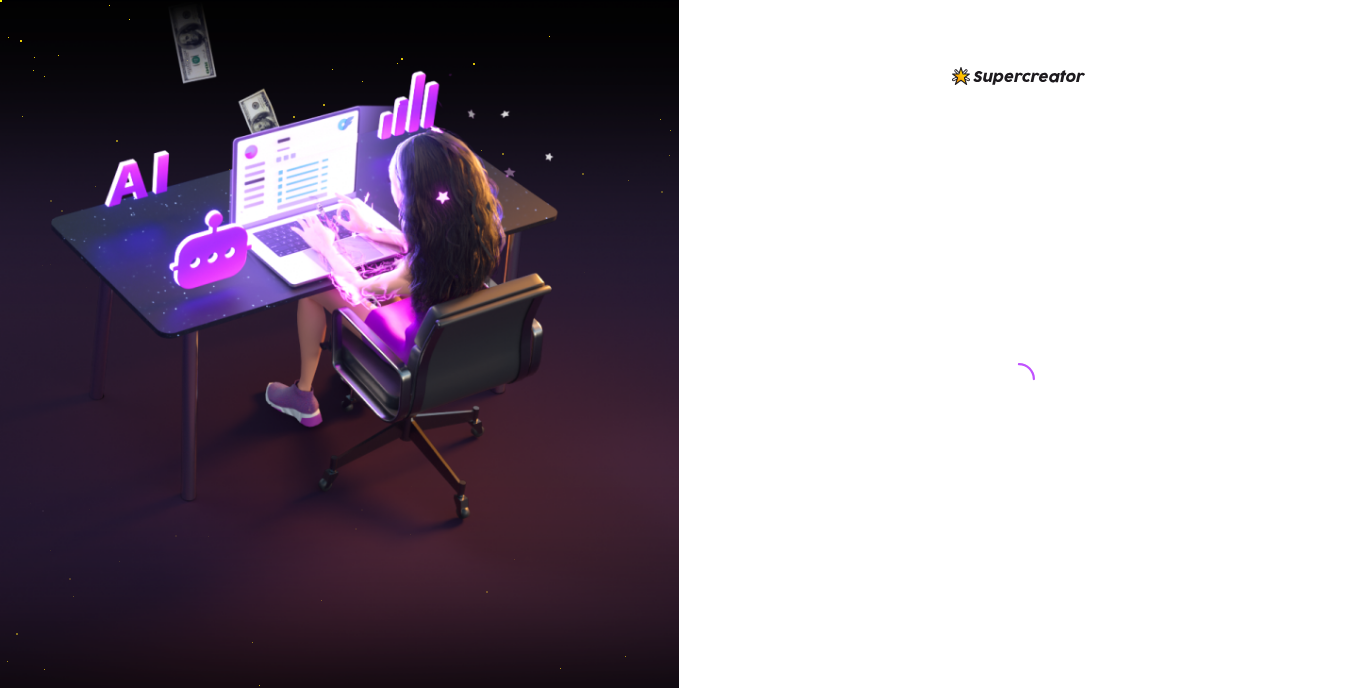 scroll, scrollTop: 0, scrollLeft: 0, axis: both 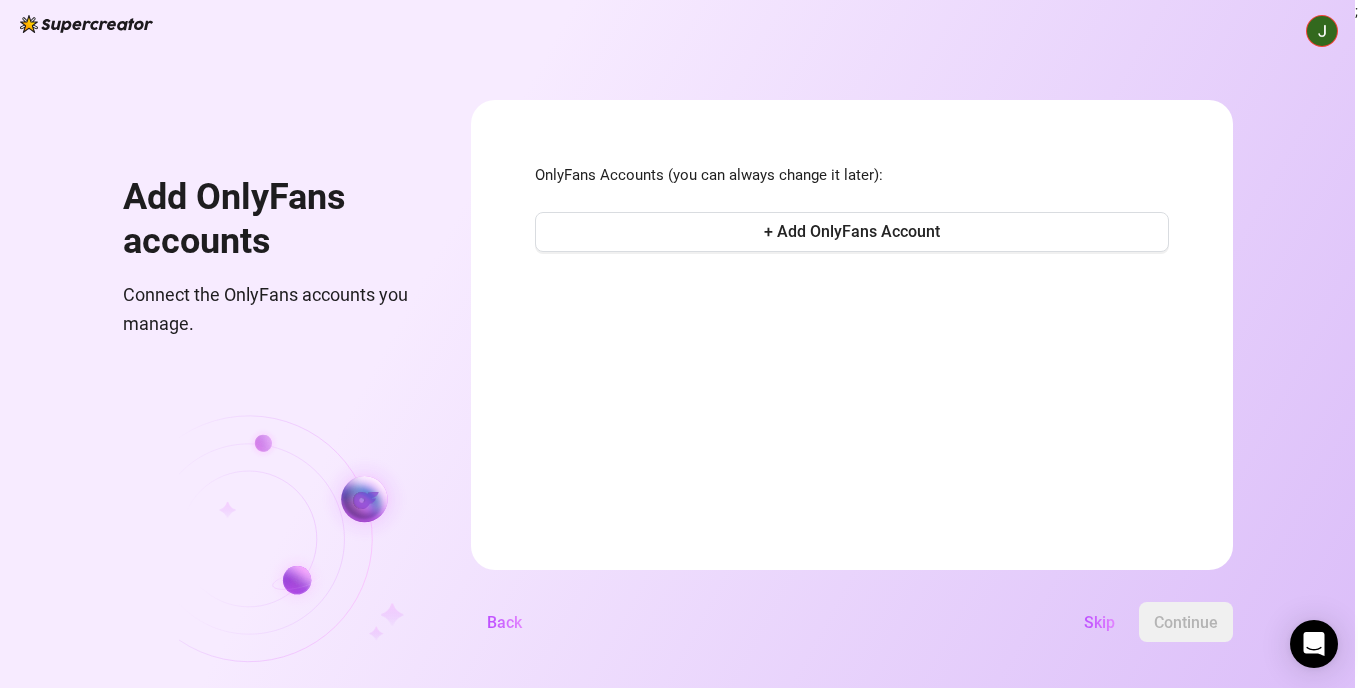 click at bounding box center (1322, 31) 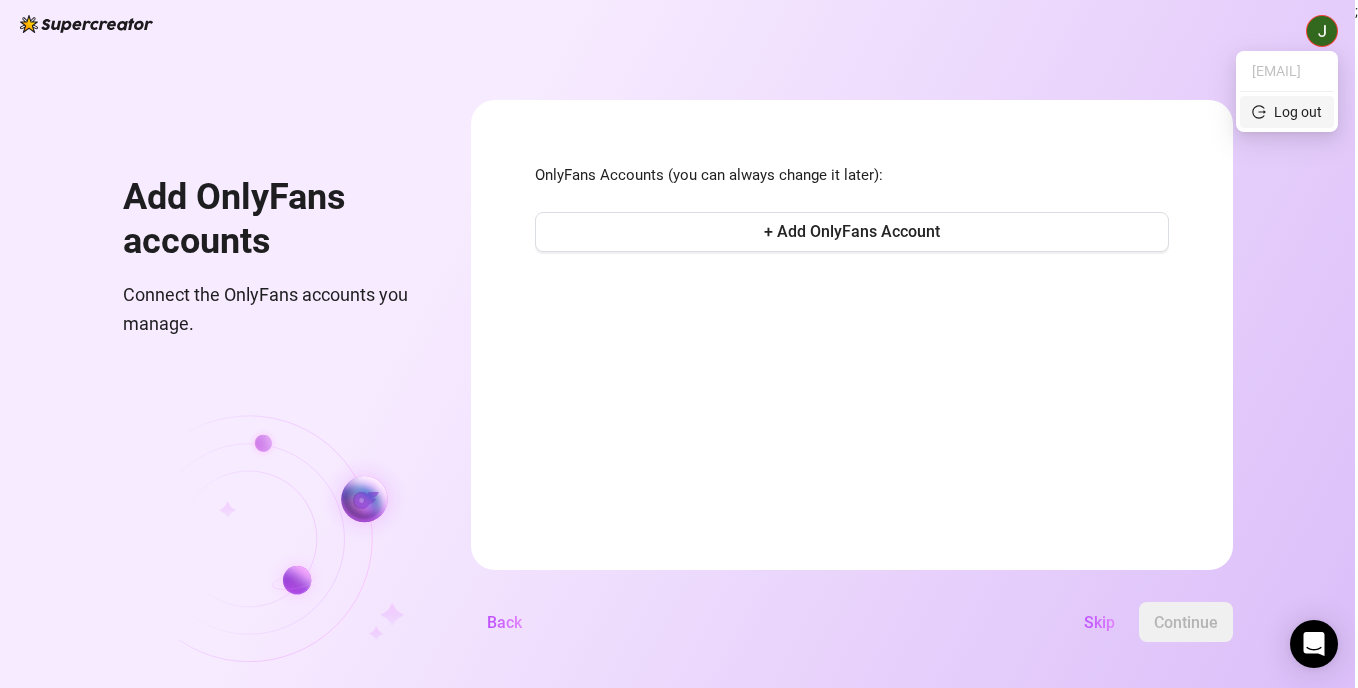 click on "Log out" at bounding box center [1298, 112] 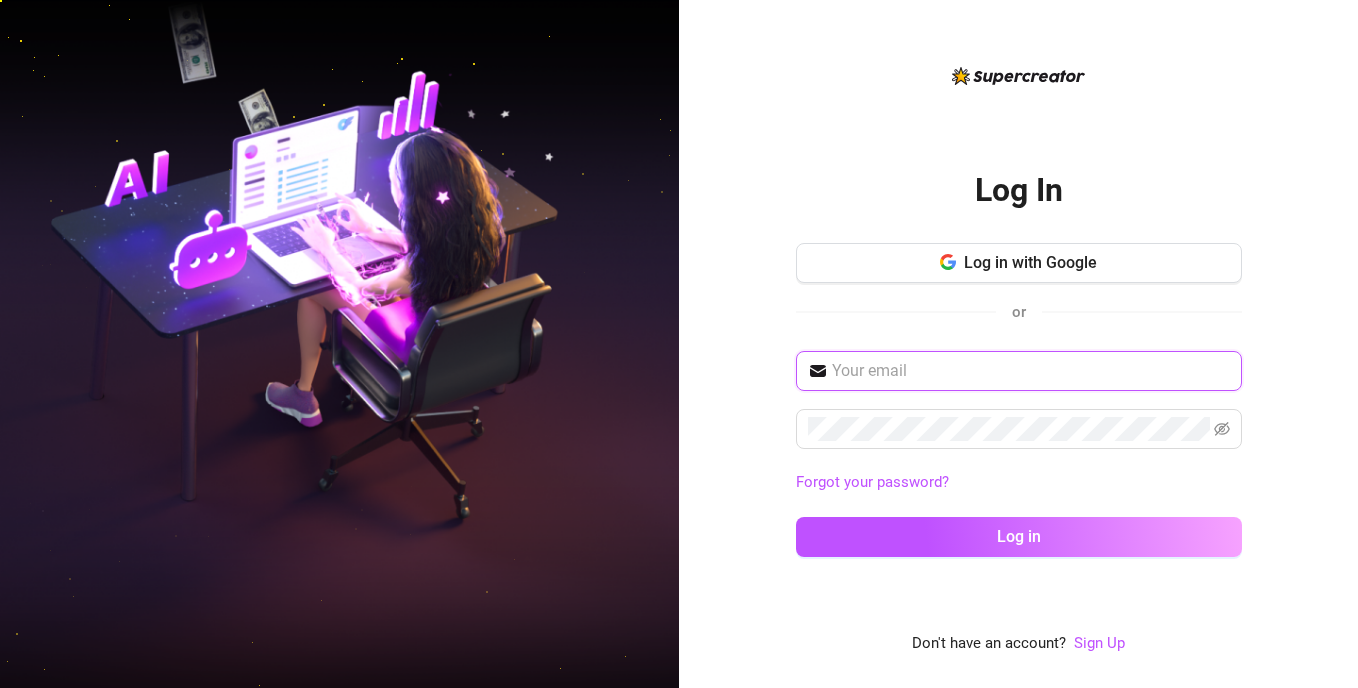 click at bounding box center (1031, 371) 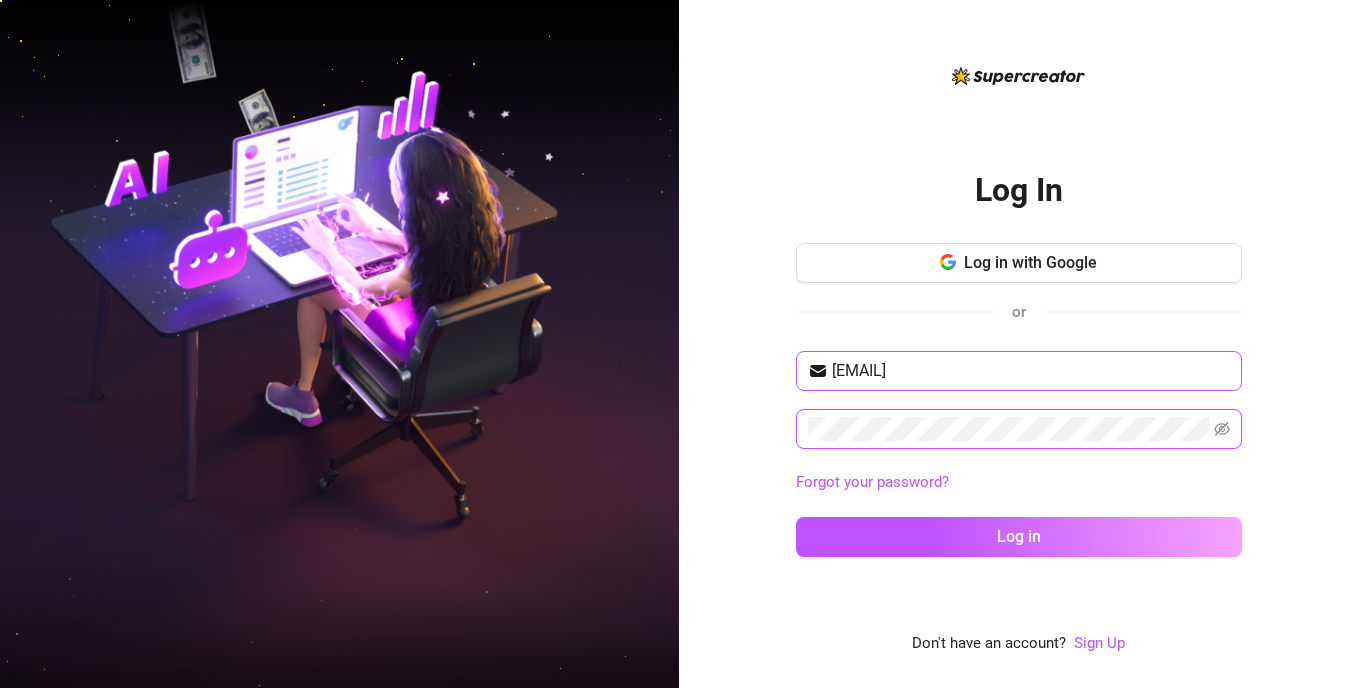 click on "Log in" at bounding box center [1019, 537] 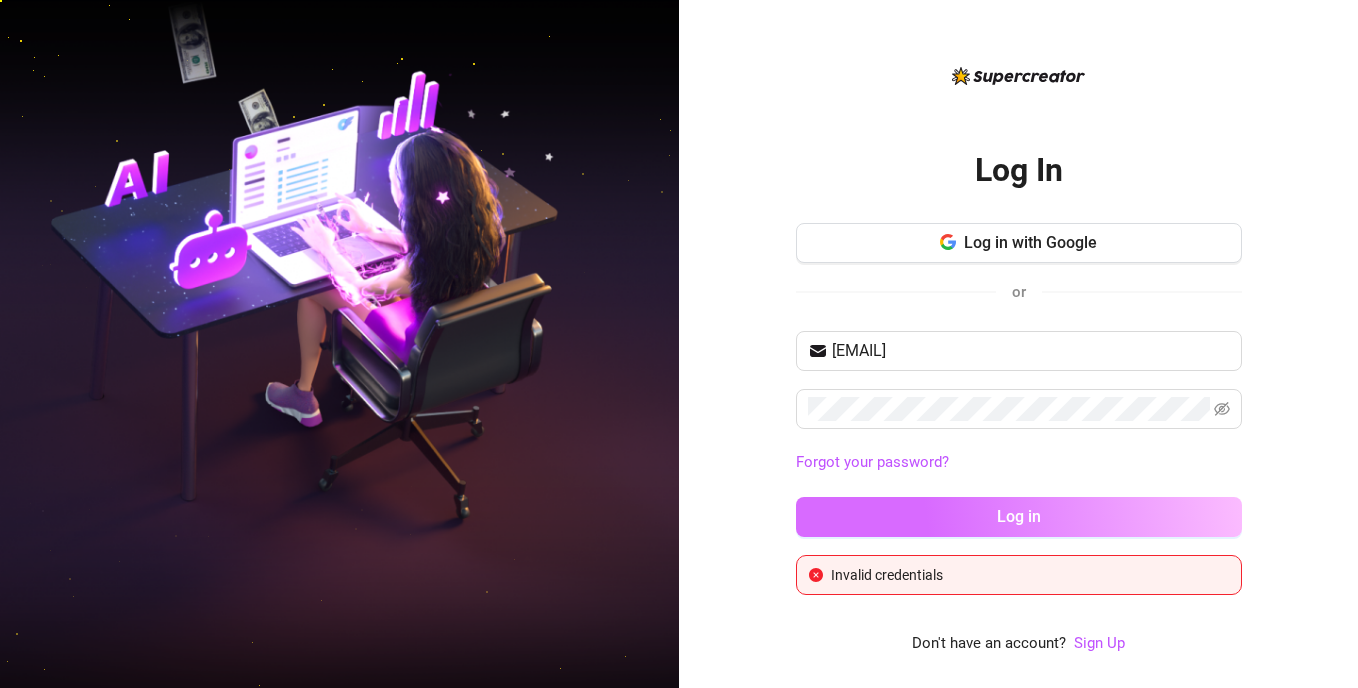 click on "Log in" at bounding box center (1019, 517) 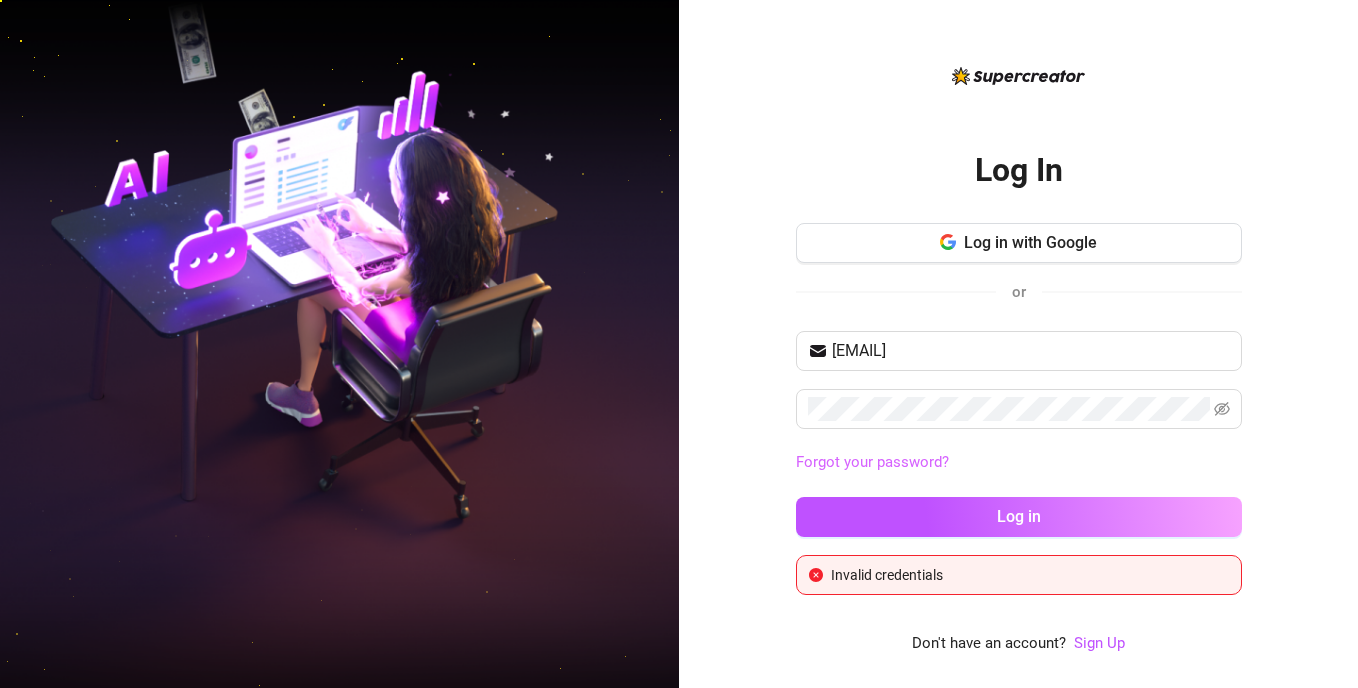 click on "Forgot your password?" at bounding box center (872, 462) 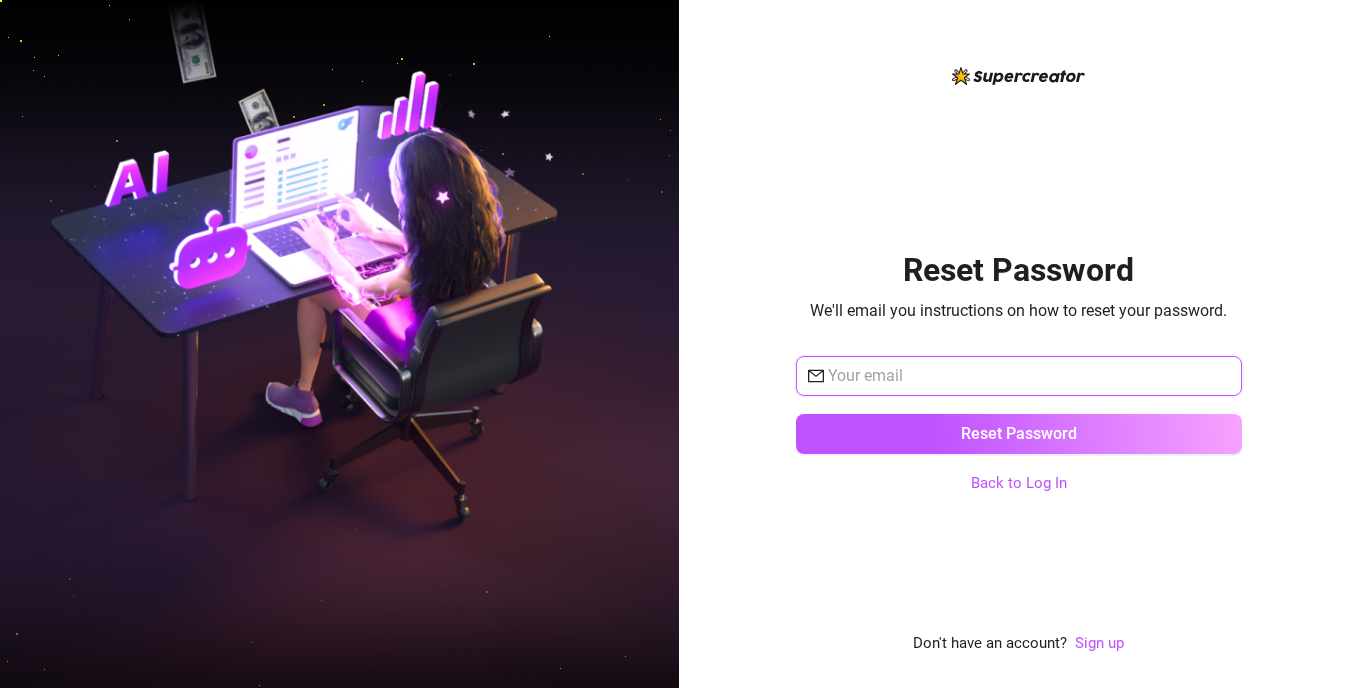 click at bounding box center (1029, 376) 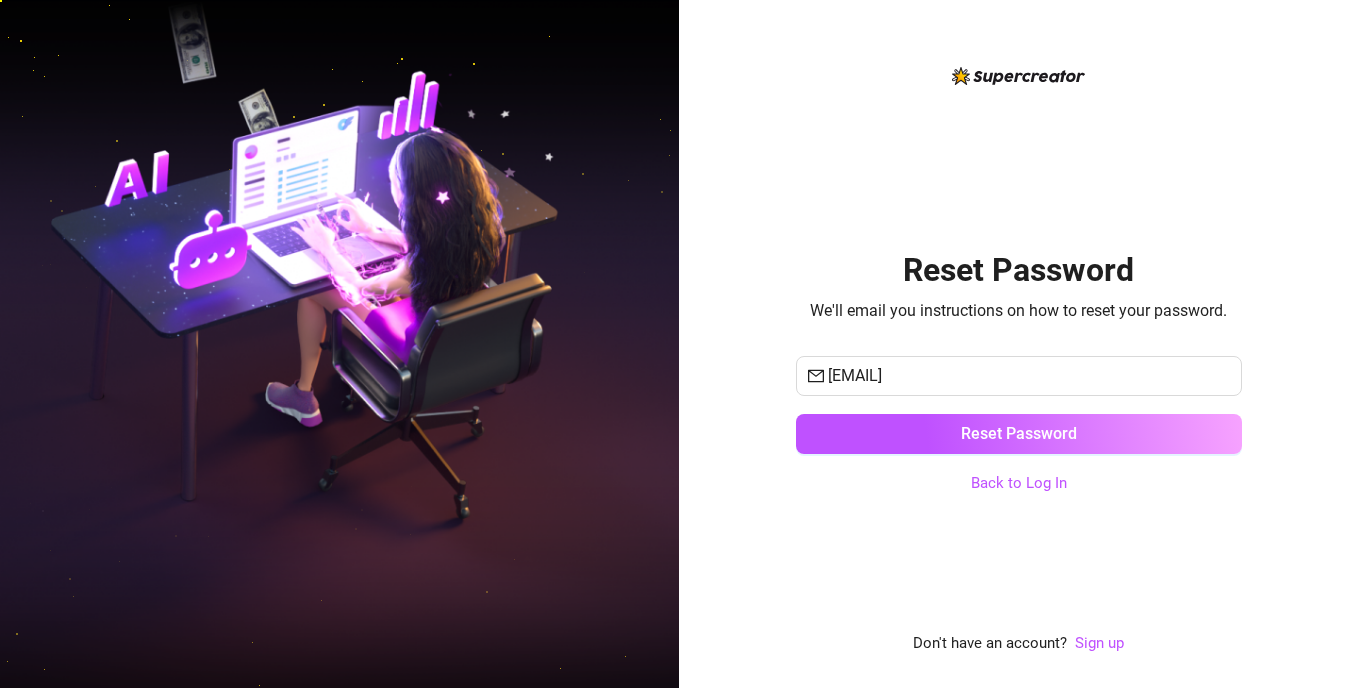 click on "jolitzaring@gmail.com Reset Password" at bounding box center (1019, 414) 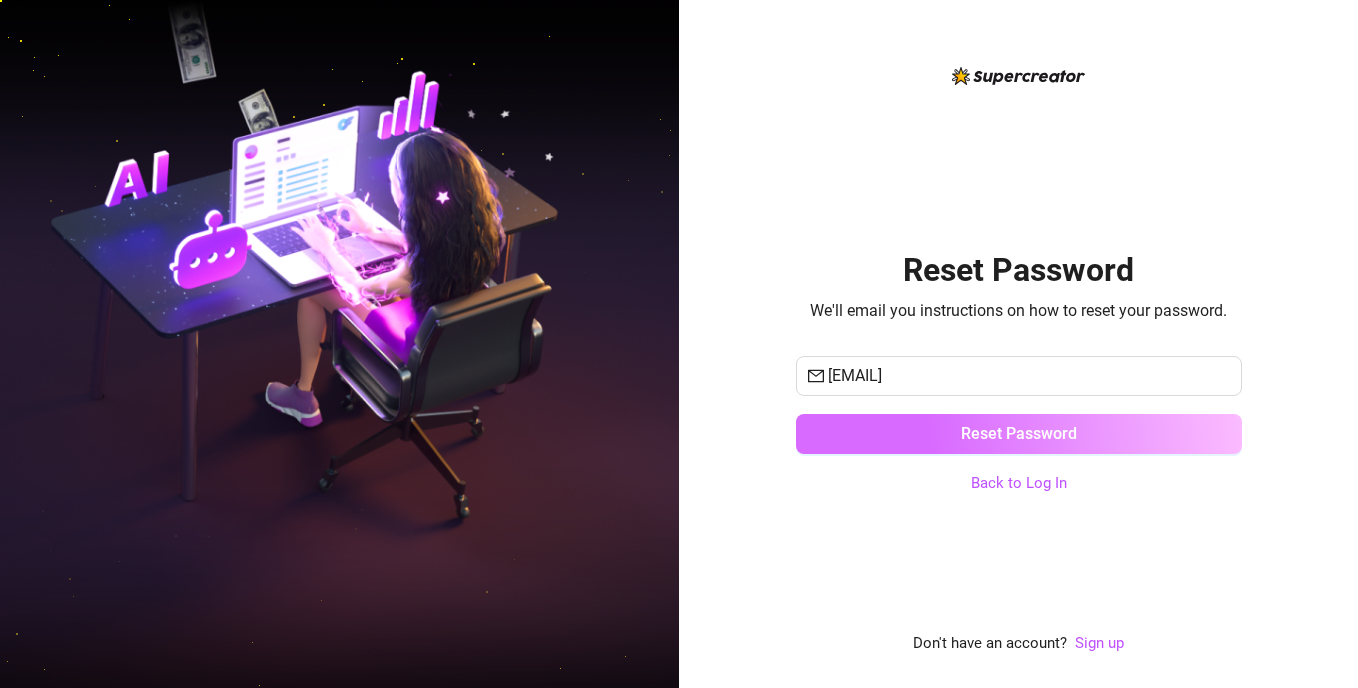 click on "Reset Password" at bounding box center [1019, 434] 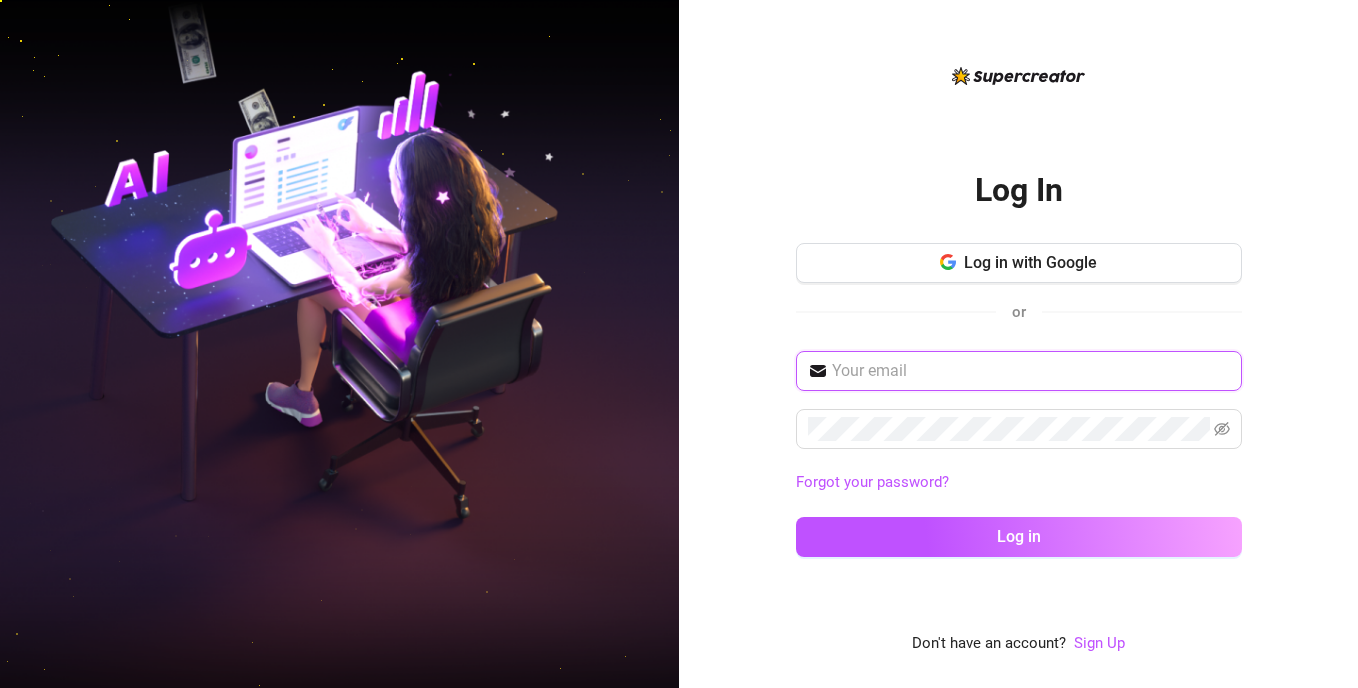 click at bounding box center (1031, 371) 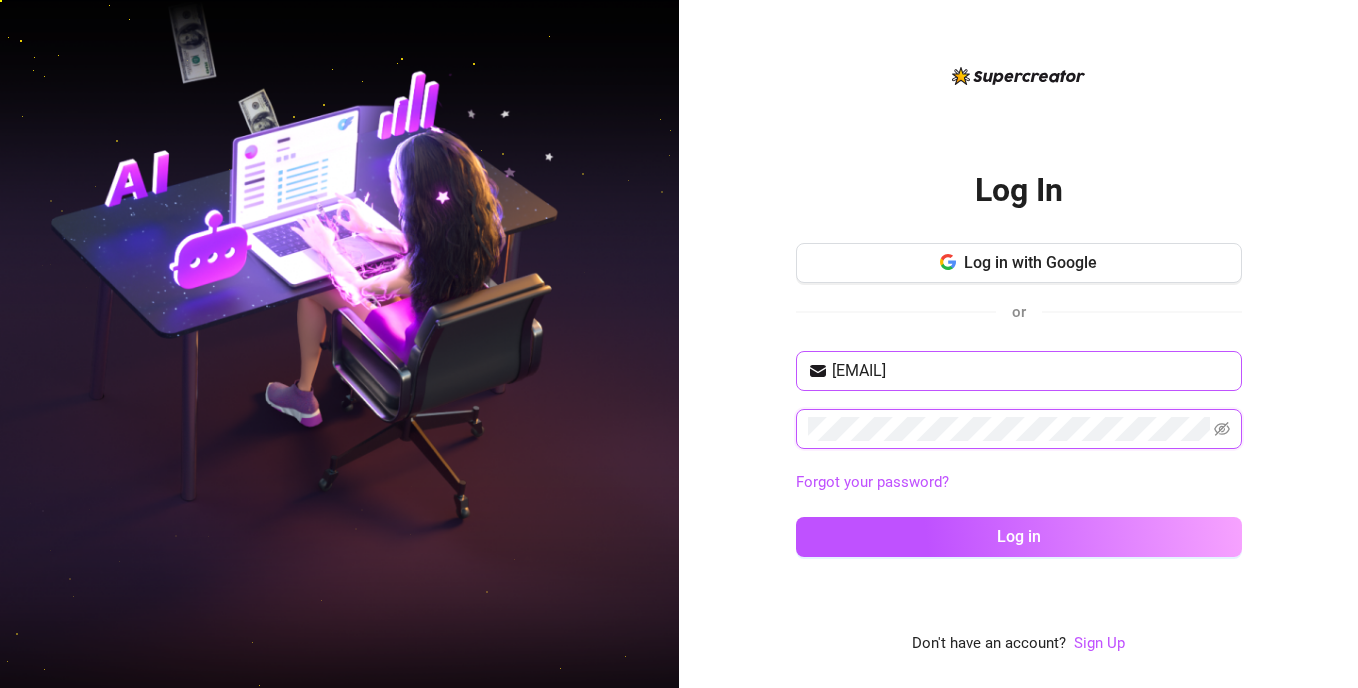 click on "Log in" at bounding box center [1019, 537] 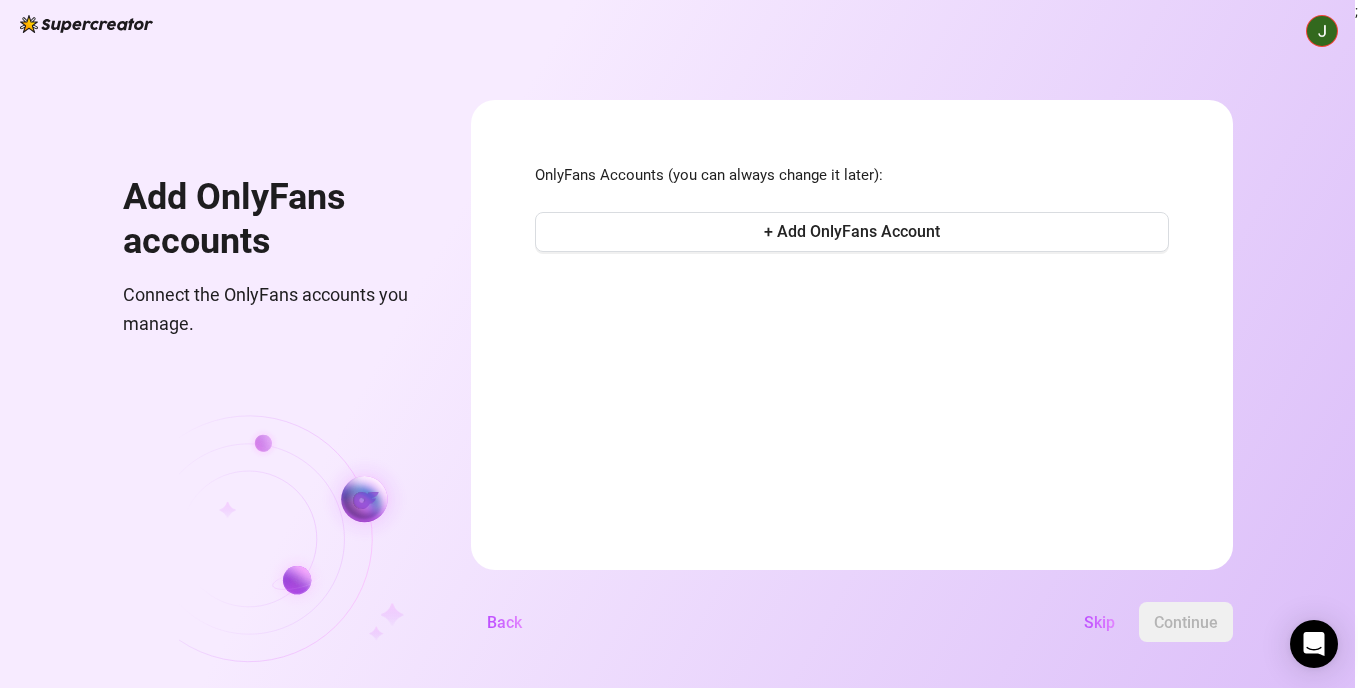 click on "Skip" at bounding box center (1099, 622) 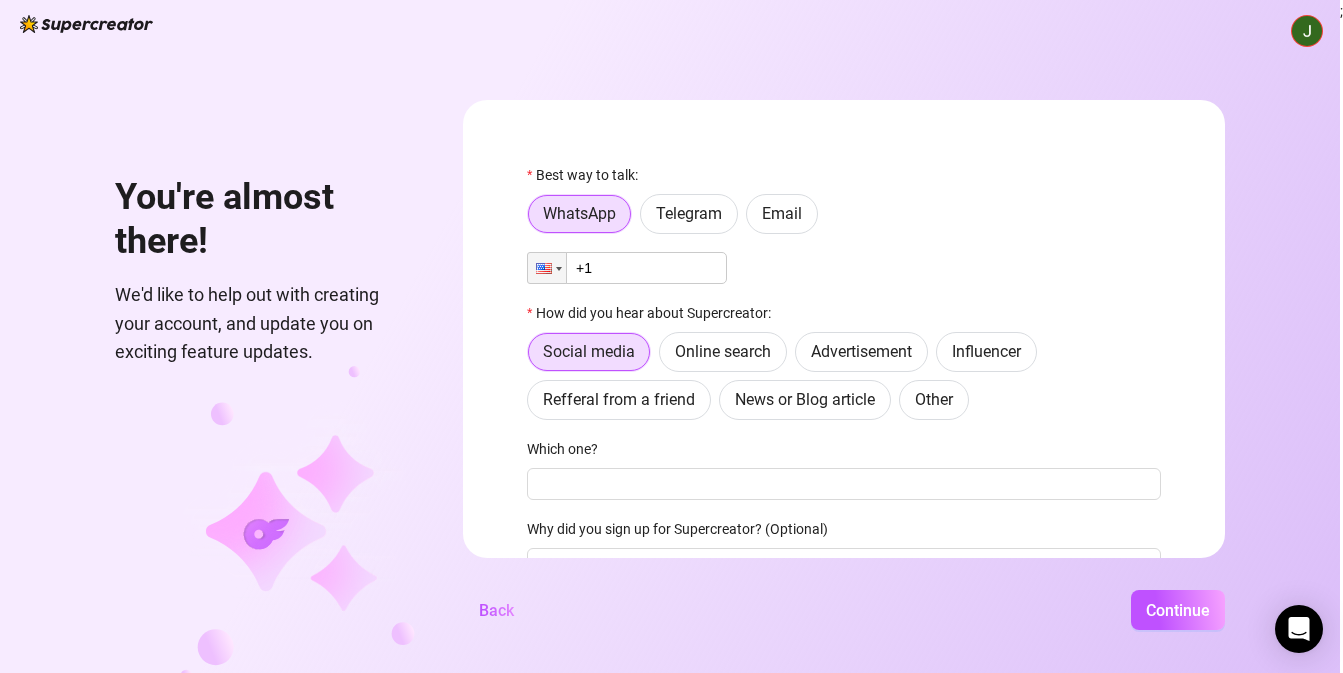 click on "We'd like to help out with creating your account, and update you on exciting feature updates." at bounding box center [265, 323] 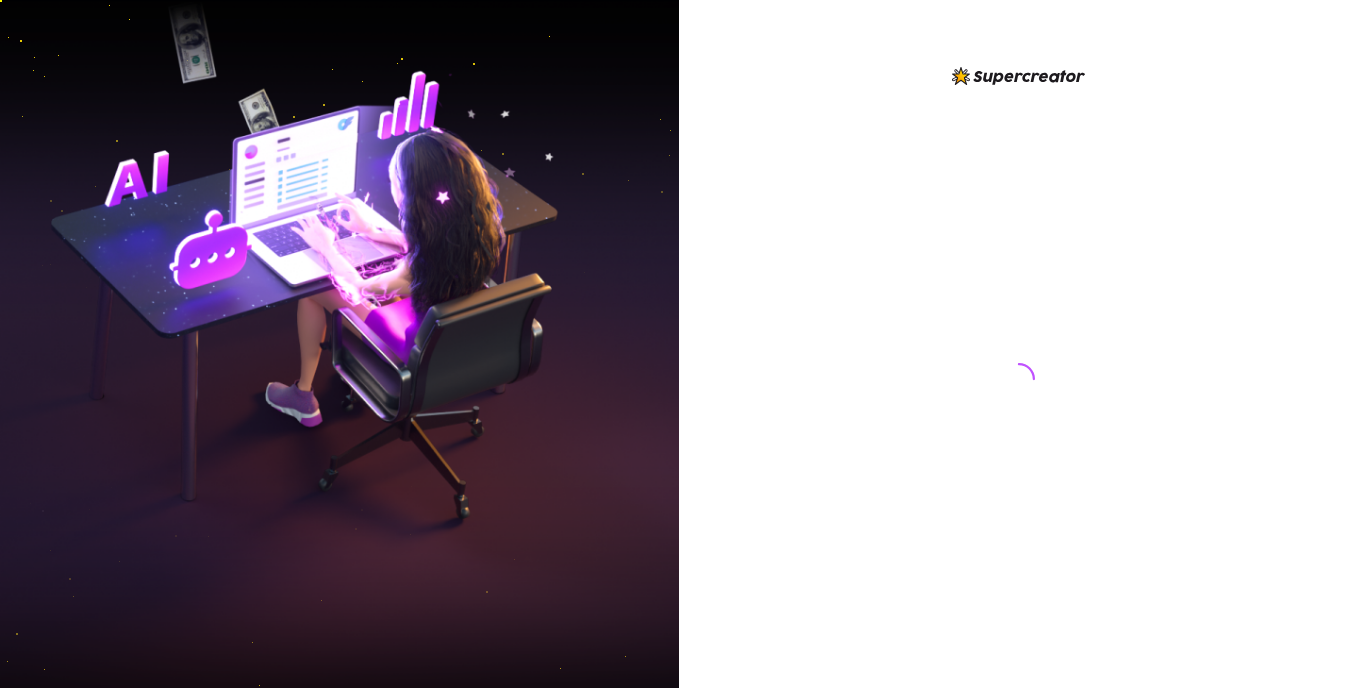 scroll, scrollTop: 0, scrollLeft: 0, axis: both 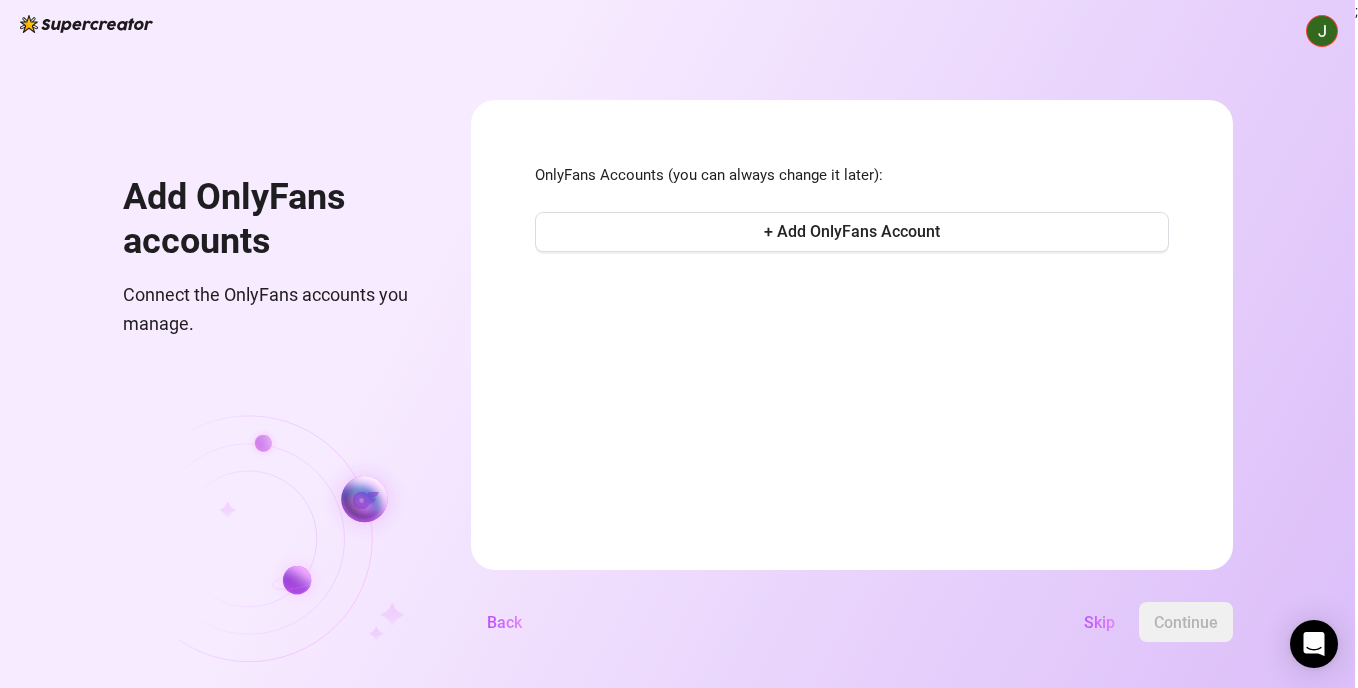click on "OnlyFans Accounts (you can always change it later): + Add OnlyFans Account Back Skip Continue" at bounding box center [852, 335] 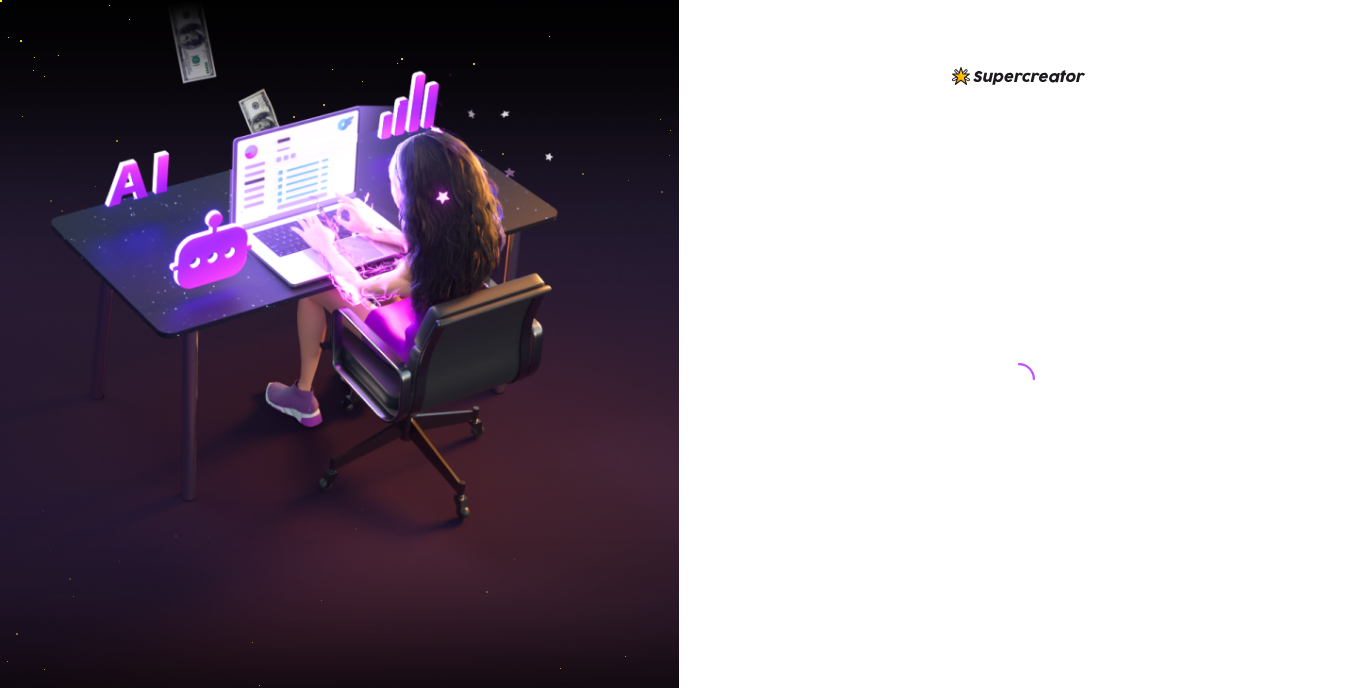 scroll, scrollTop: 0, scrollLeft: 0, axis: both 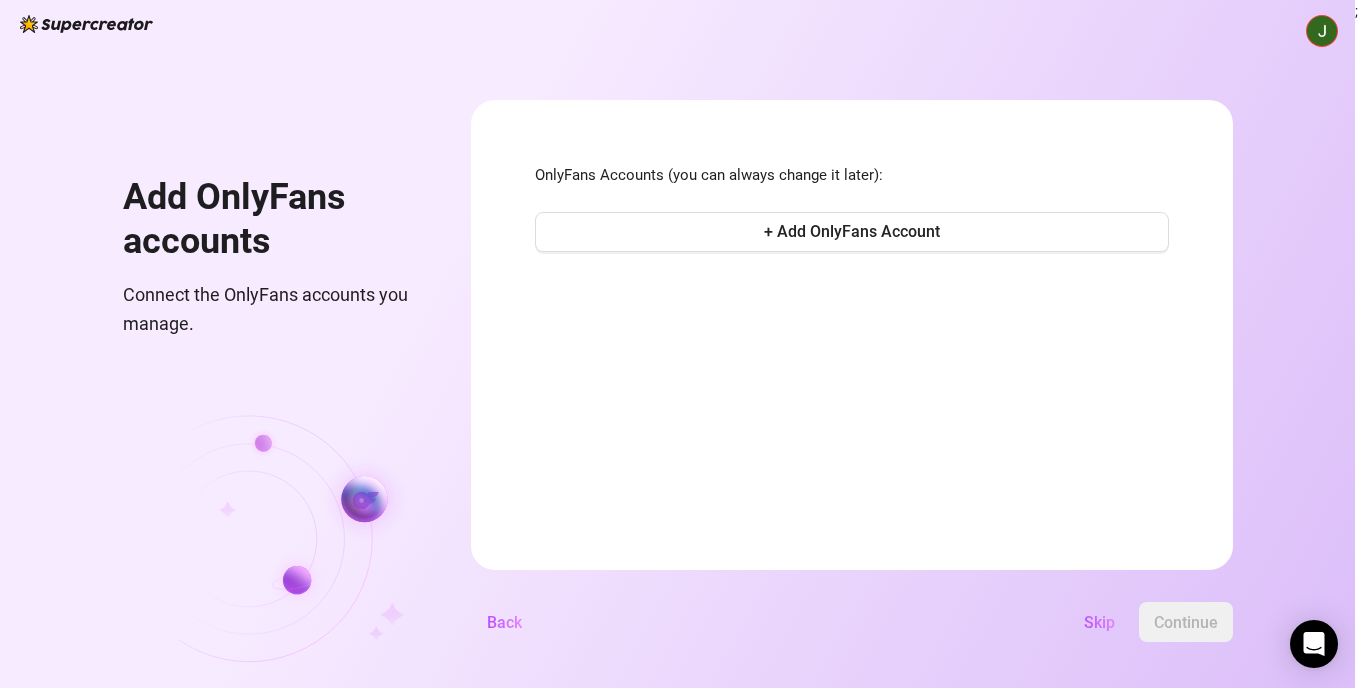 click at bounding box center (1322, 31) 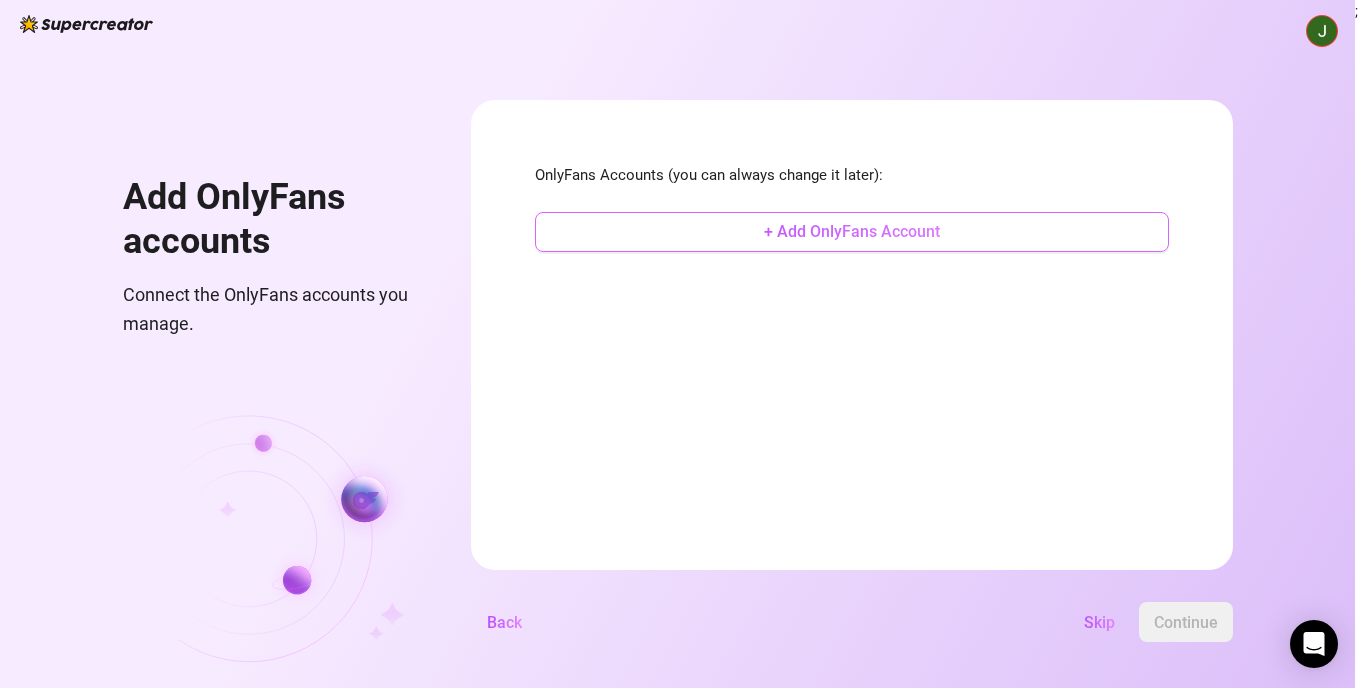 click on "+ Add OnlyFans Account" at bounding box center (852, 232) 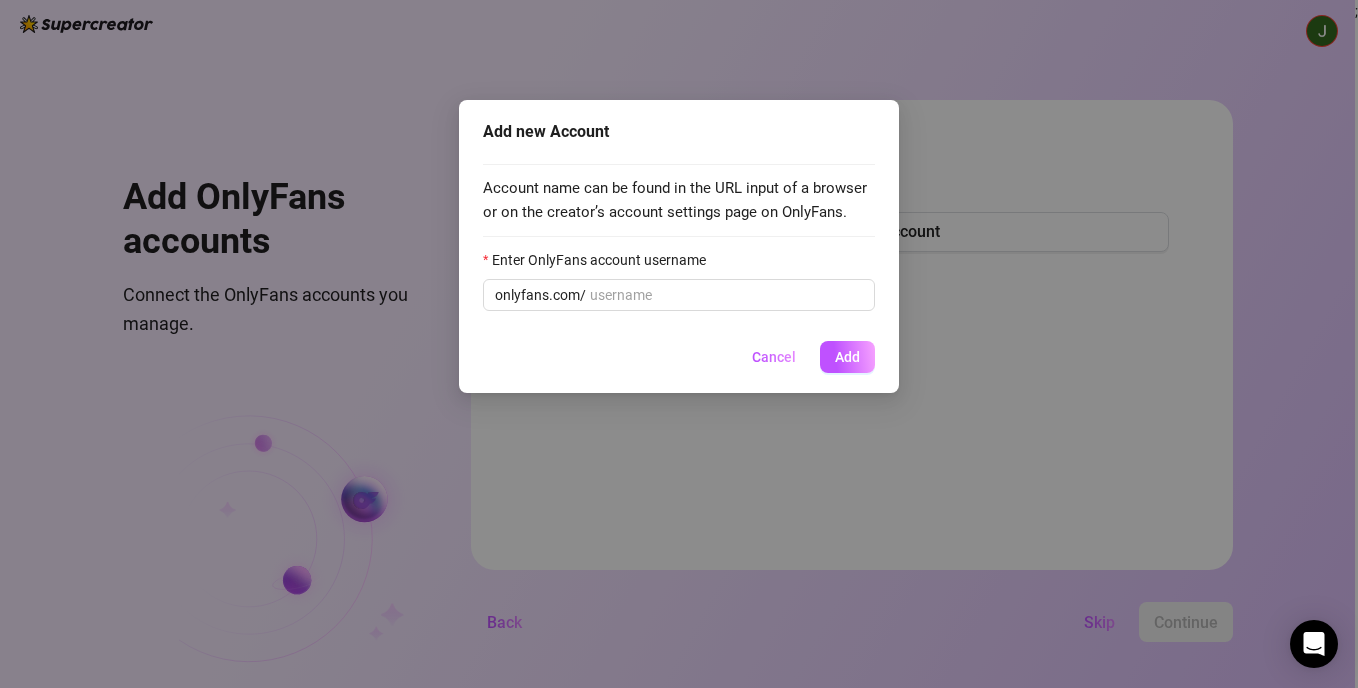 click on "Add new Account Account name can be found in the URL input of a browser or on the creator’s account settings page on OnlyFans. Enter OnlyFans account username onlyfans.com/ Cancel Add" at bounding box center (679, 344) 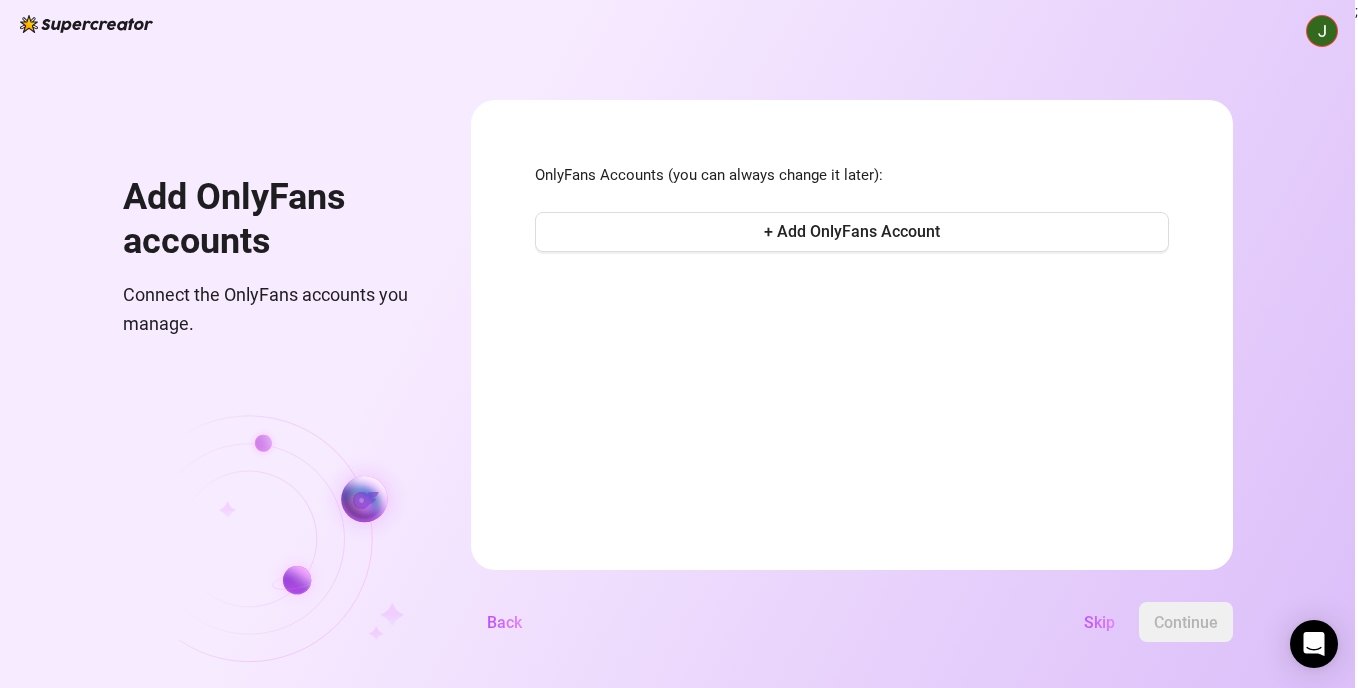 drag, startPoint x: 1109, startPoint y: 366, endPoint x: 1087, endPoint y: 369, distance: 22.203604 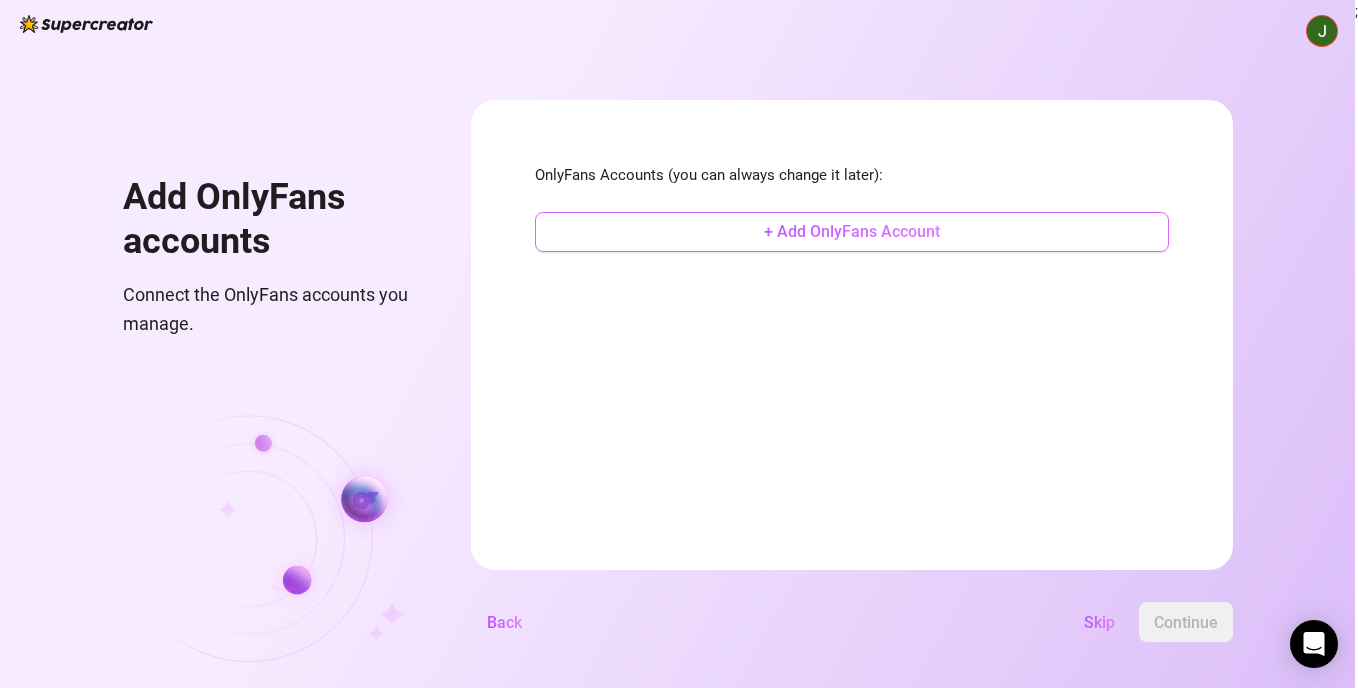 click on "+ Add OnlyFans Account" at bounding box center [852, 232] 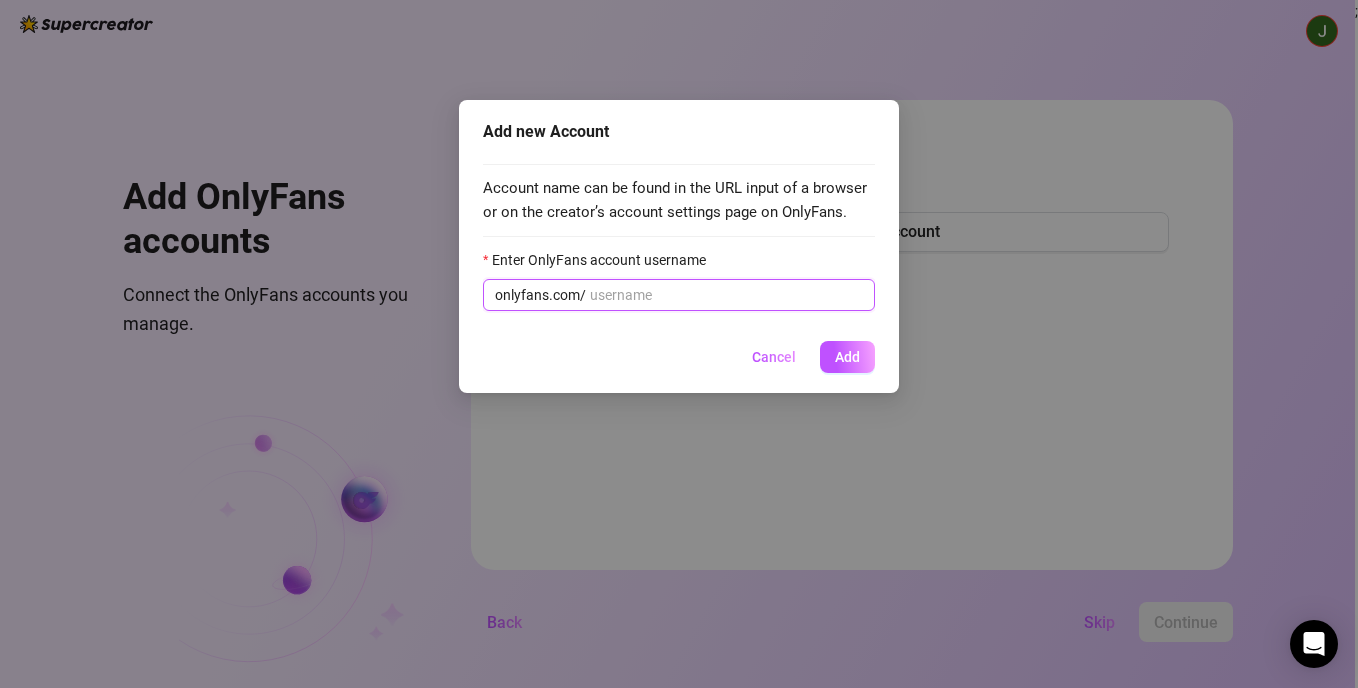 click on "Enter OnlyFans account username" at bounding box center (726, 295) 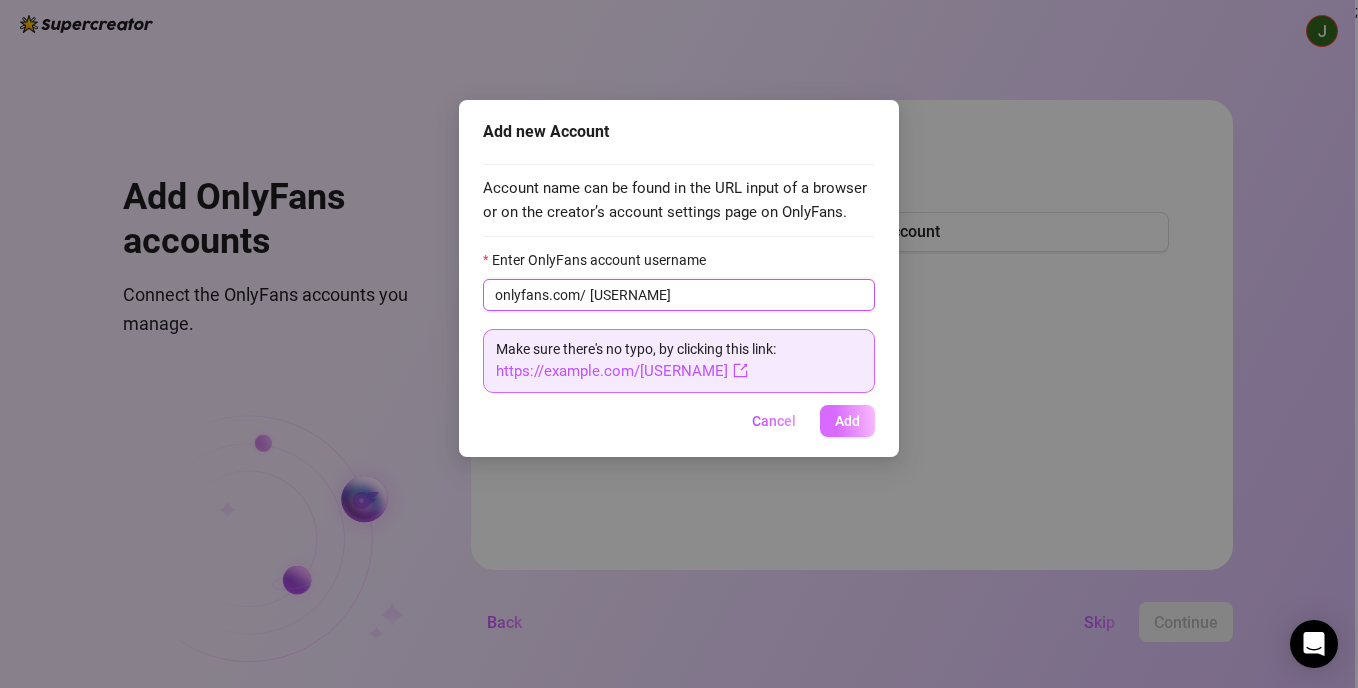 type on "amberivyyy" 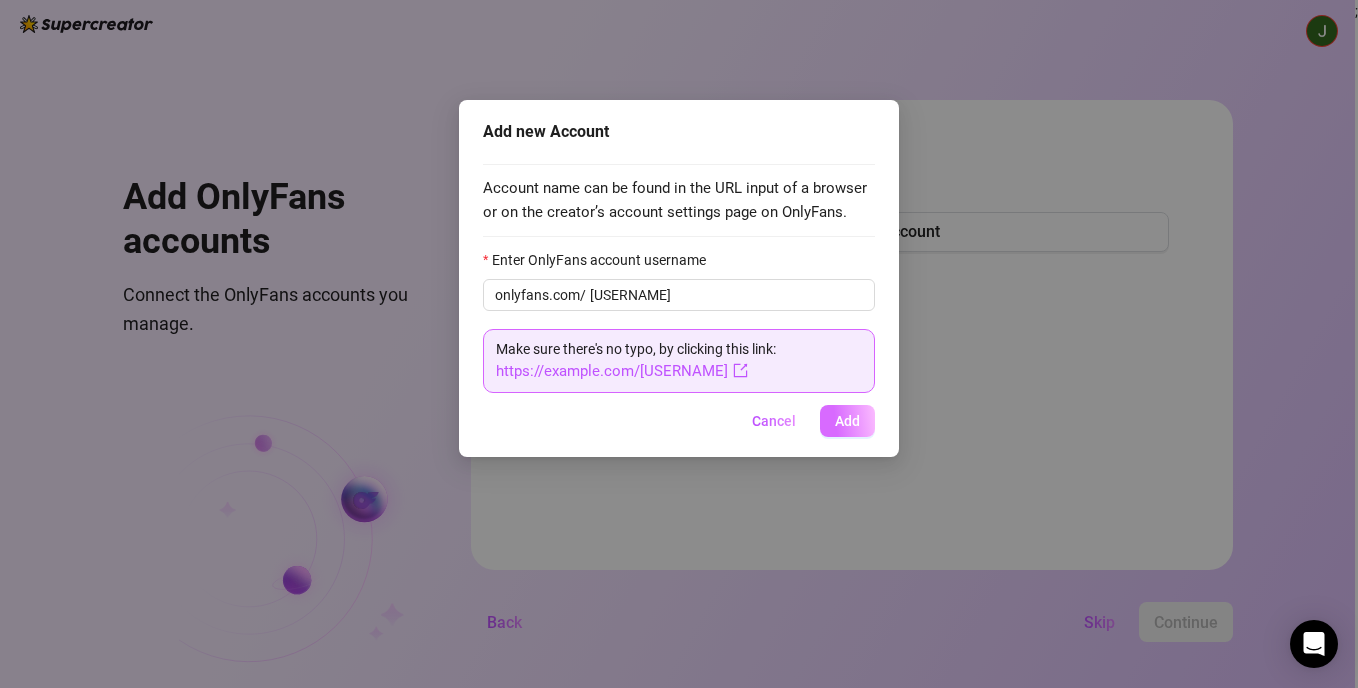 click on "Add" at bounding box center (847, 421) 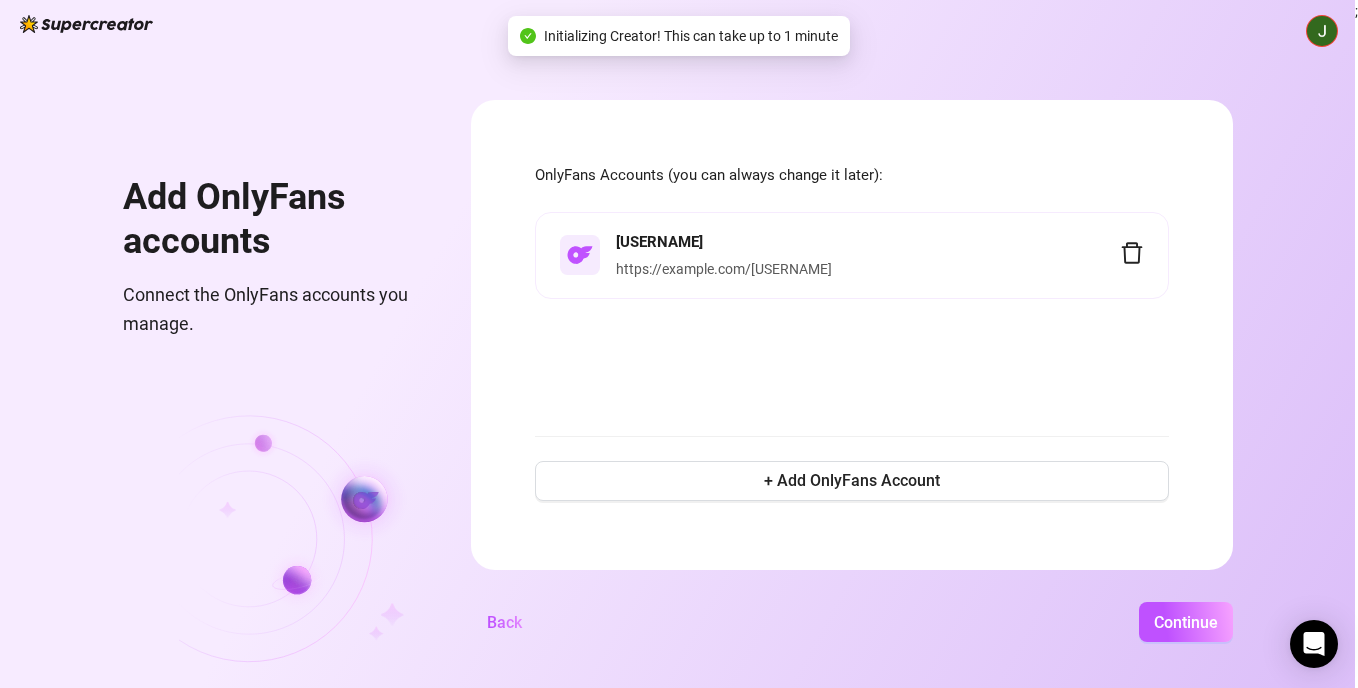 click on "amberivyyy https://onlyfans.com/amberivyyy" at bounding box center (840, 256) 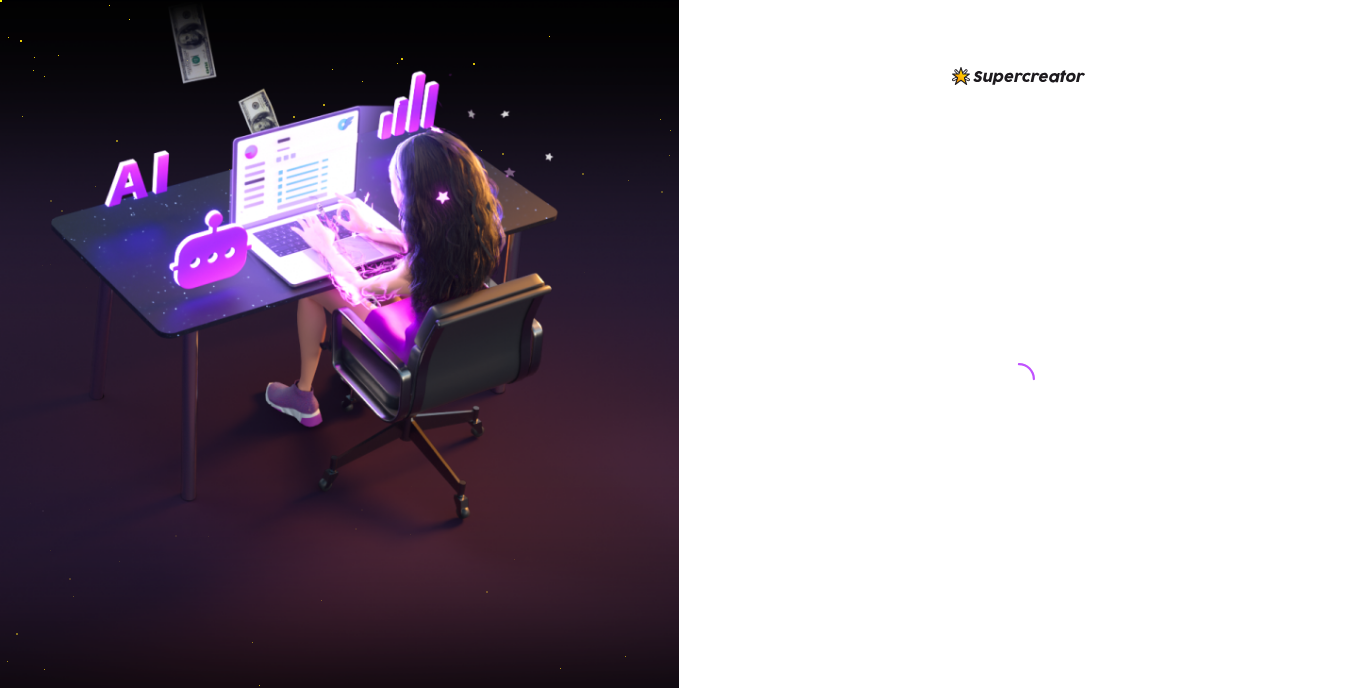 scroll, scrollTop: 0, scrollLeft: 0, axis: both 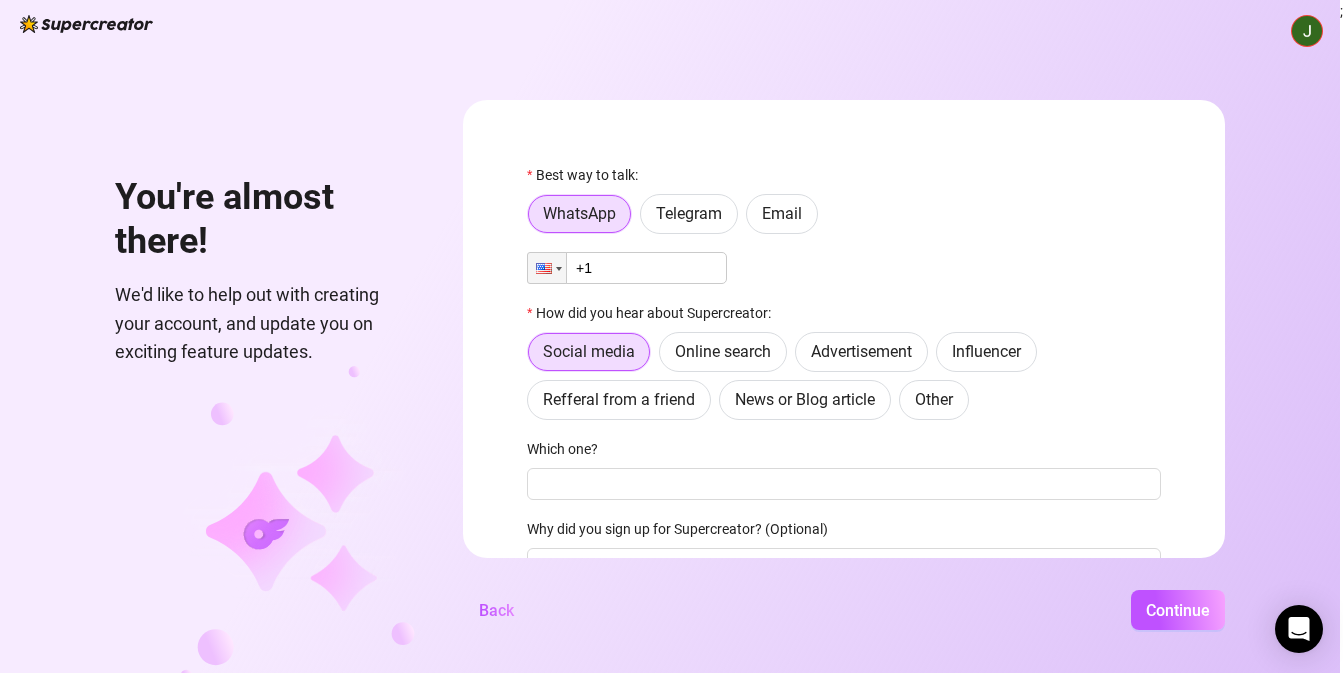 click at bounding box center [1307, 31] 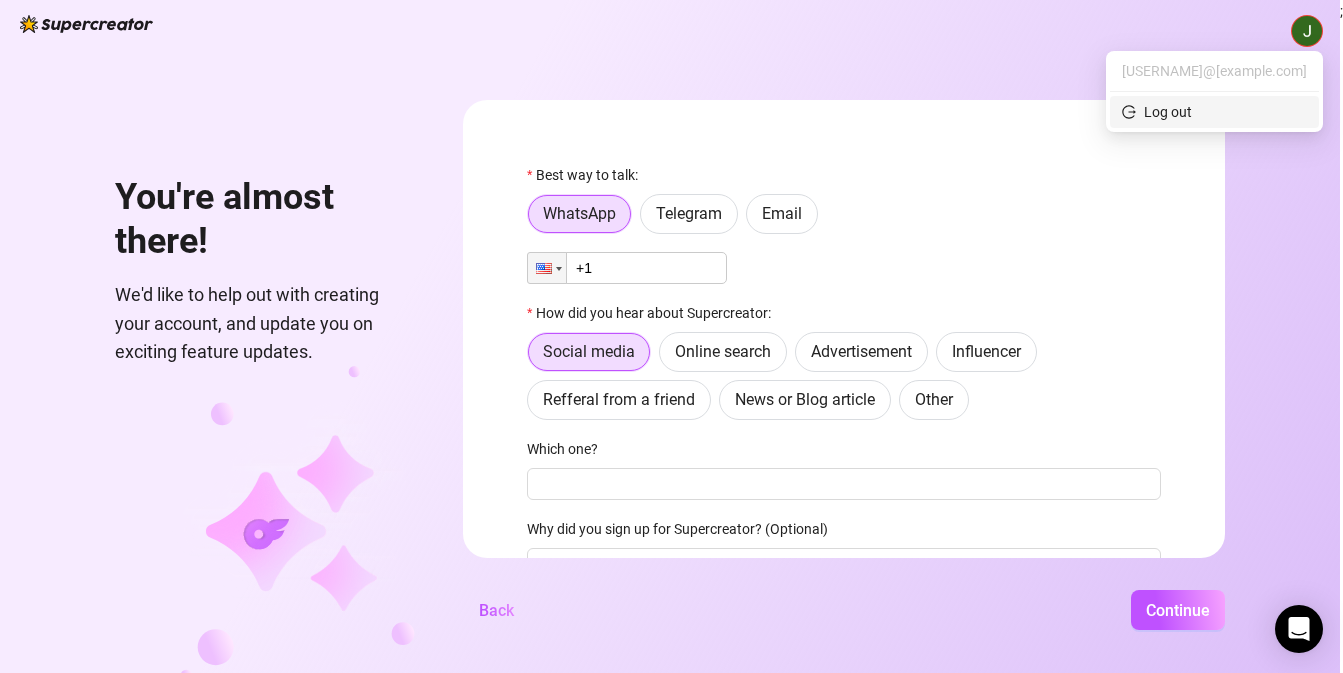 click on "Log out" at bounding box center [1168, 112] 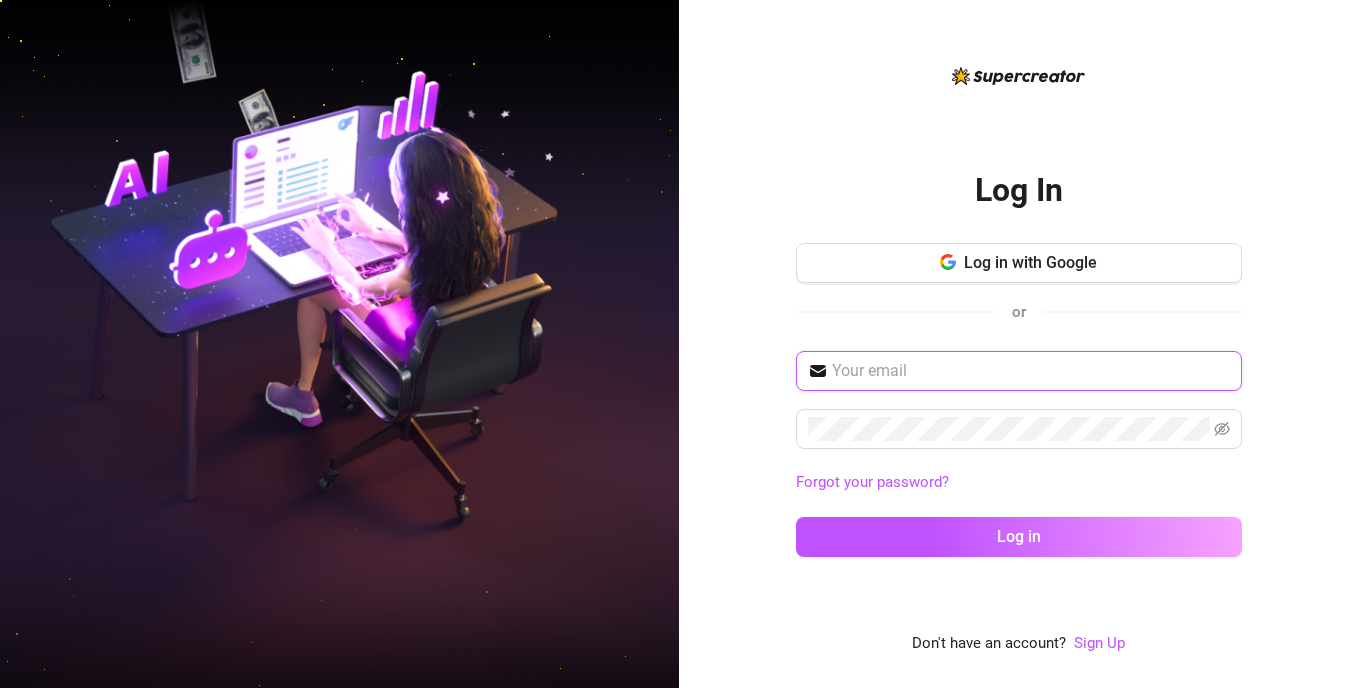 click at bounding box center [1031, 371] 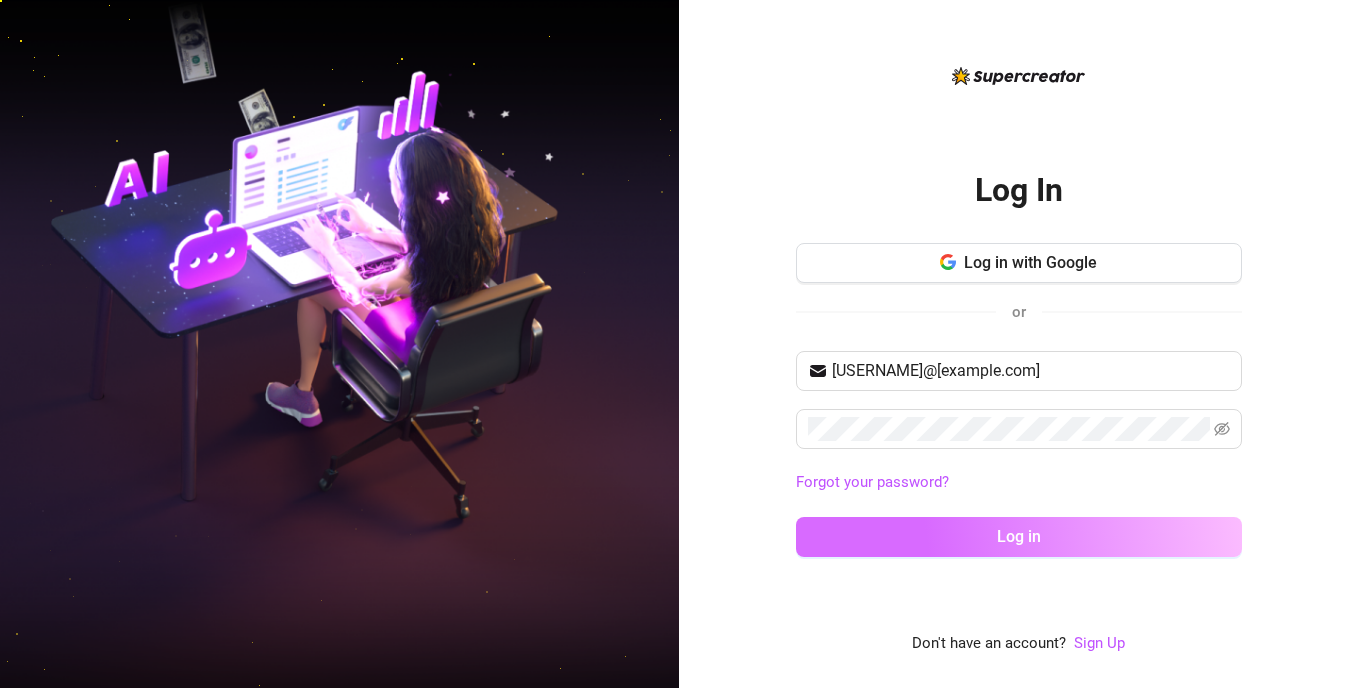 click on "Log in" at bounding box center [1019, 536] 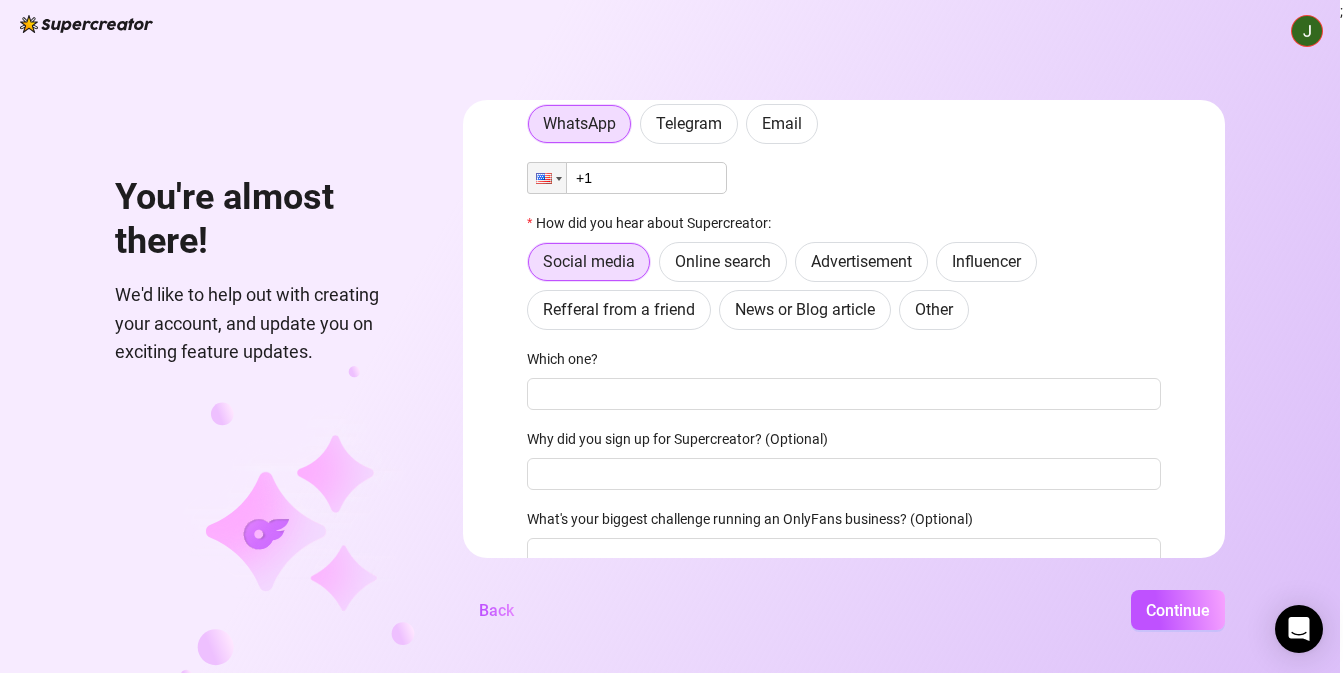 scroll, scrollTop: 174, scrollLeft: 0, axis: vertical 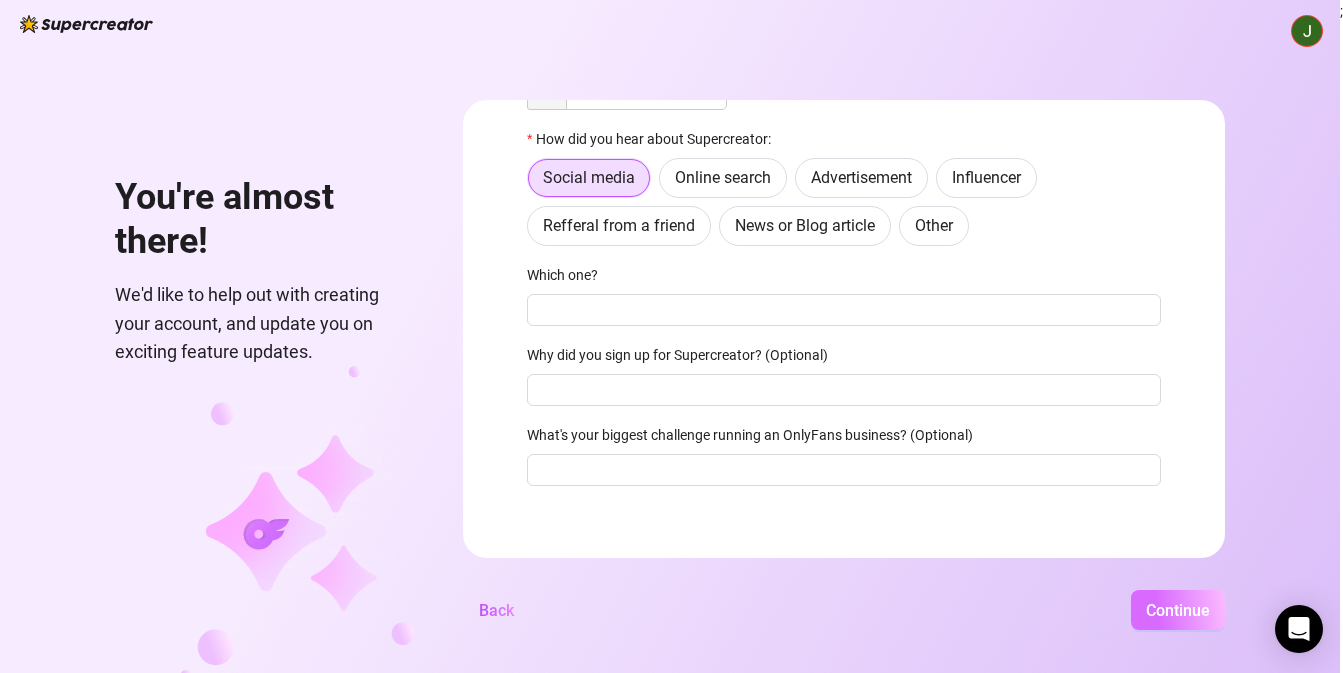 click on "You're almost there! We'd like to help out with creating your account, and update you on exciting feature updates. Best way to talk: WhatsApp Telegram Email Phone +1 How did you hear about Supercreator: Social media Online search Advertisement Influencer Refferal from a friend News or Blog article Other Which one? Why did you sign up for Supercreator? (Optional) What's your biggest challenge running an OnlyFans business? (Optional) Back Continue" at bounding box center [670, 336] 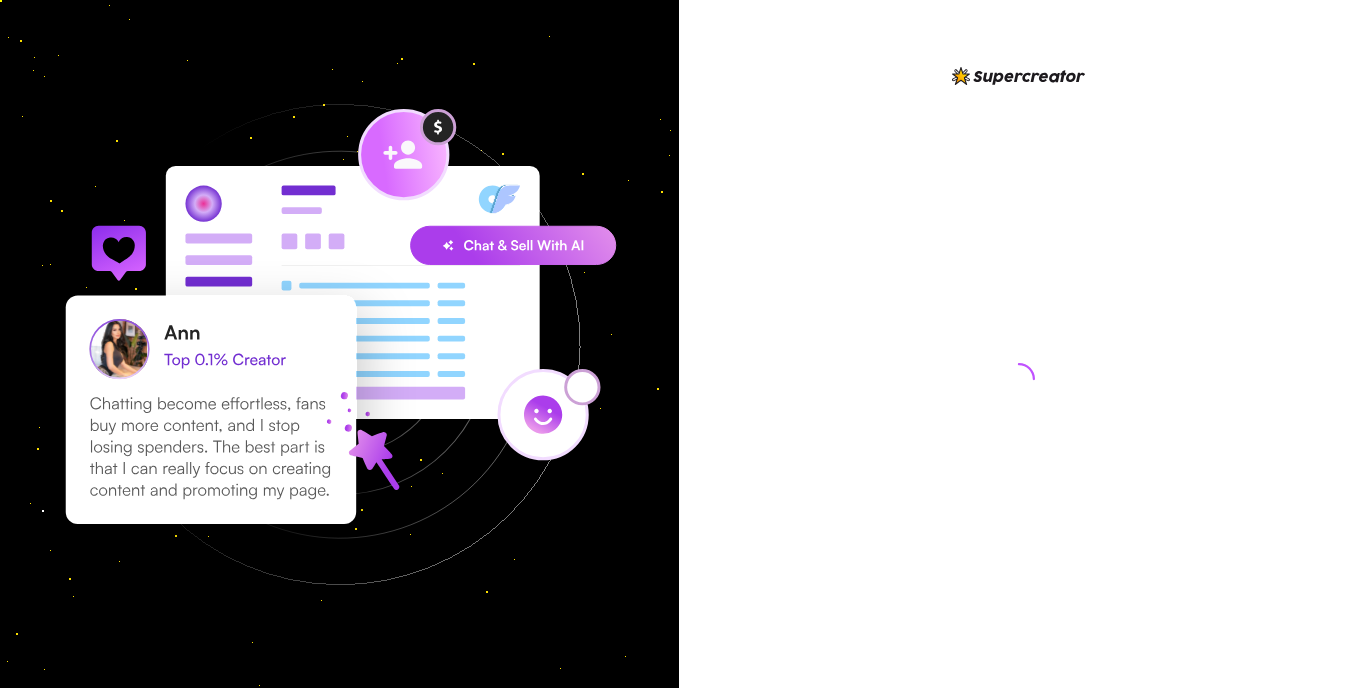 scroll, scrollTop: 0, scrollLeft: 0, axis: both 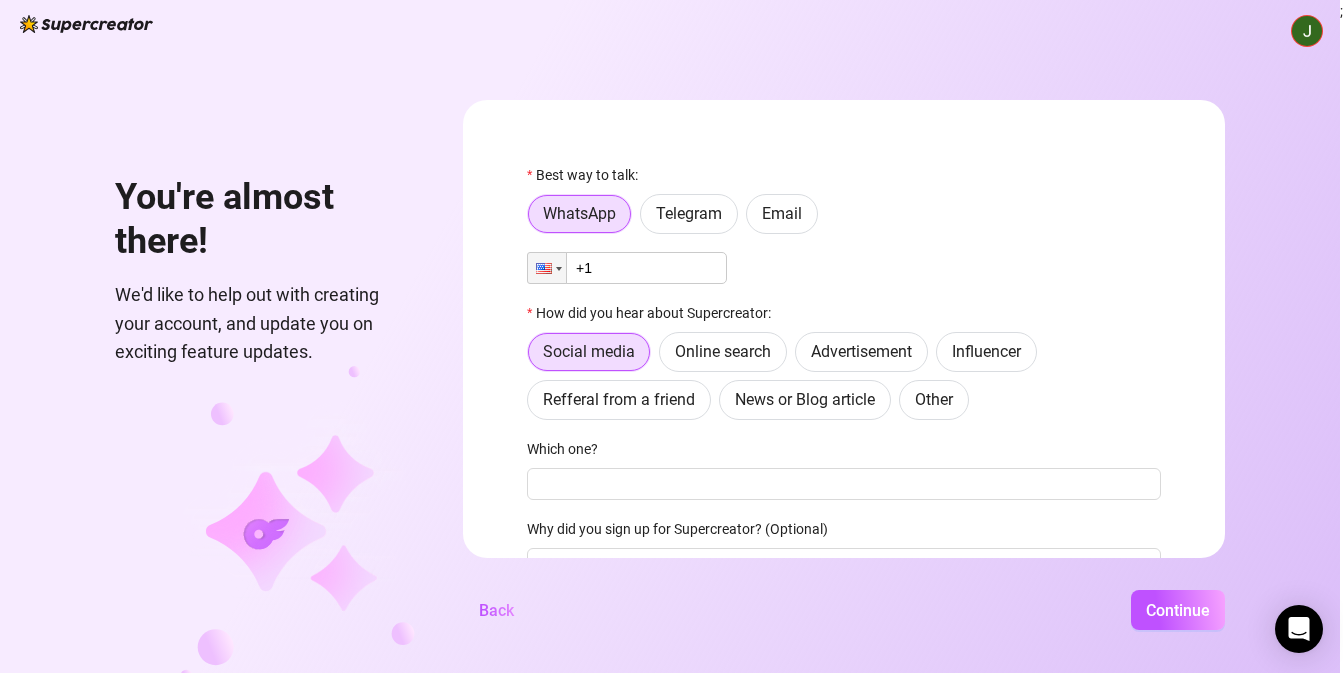 click at bounding box center (1307, 31) 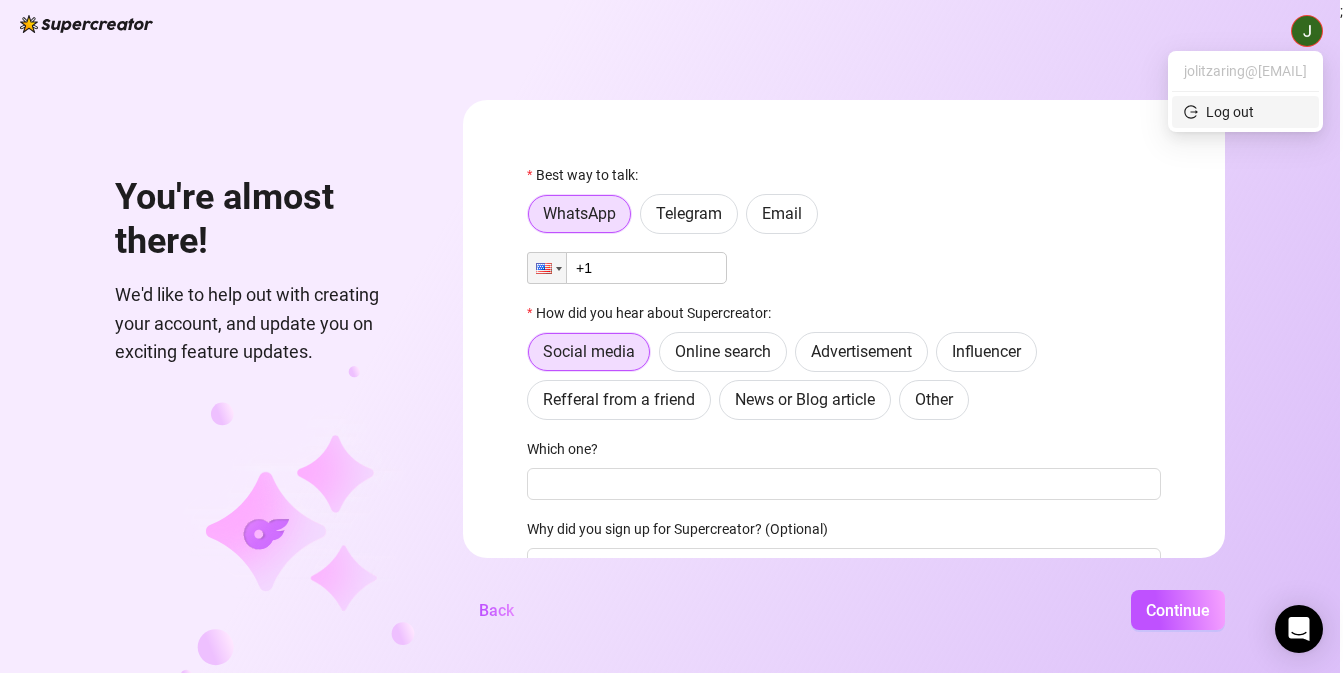 click on "Log out" at bounding box center [1230, 112] 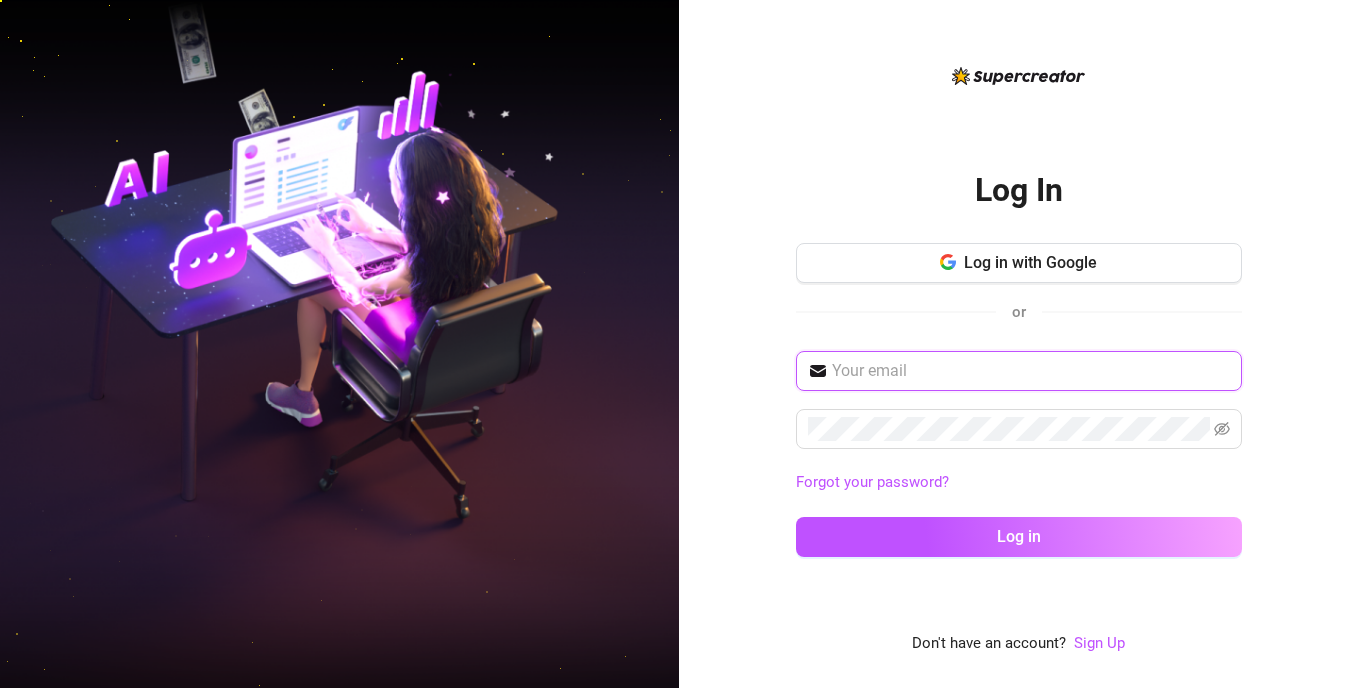 click at bounding box center [1031, 371] 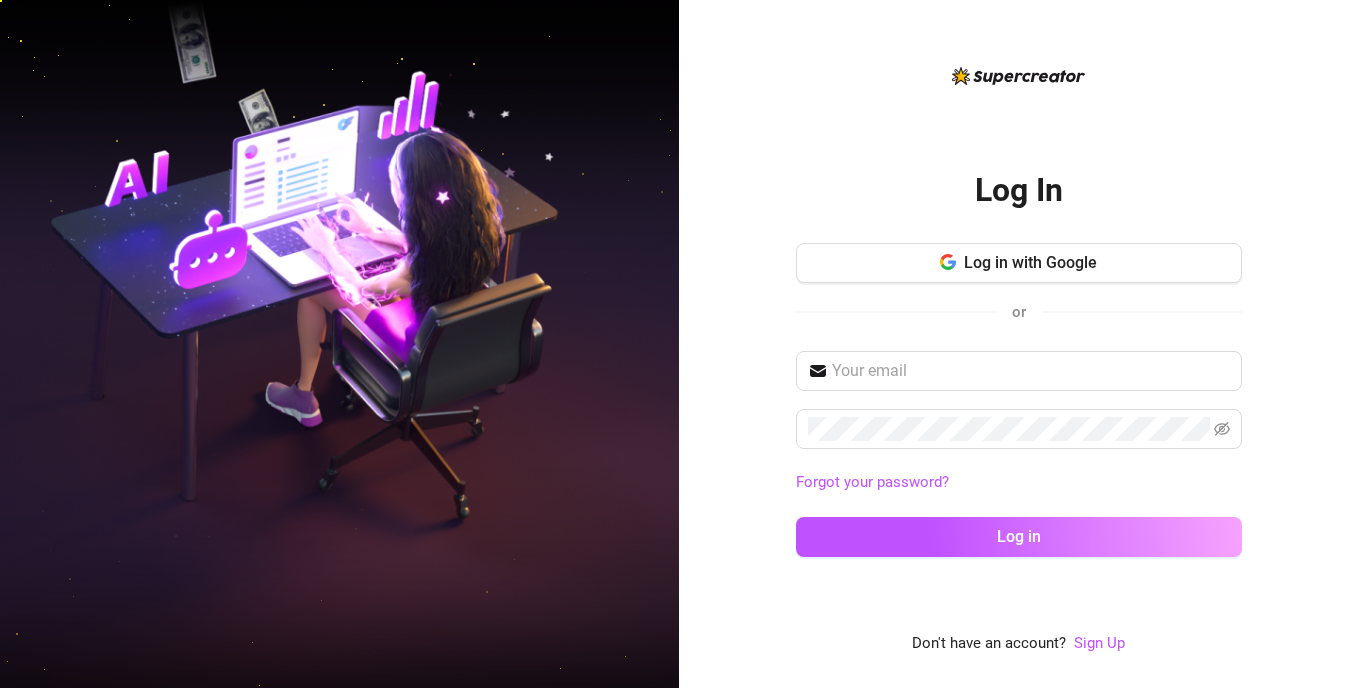 click on "Log In Log in with Google or Forgot your password? Log in Don't have an account? Sign Up" at bounding box center [1018, 344] 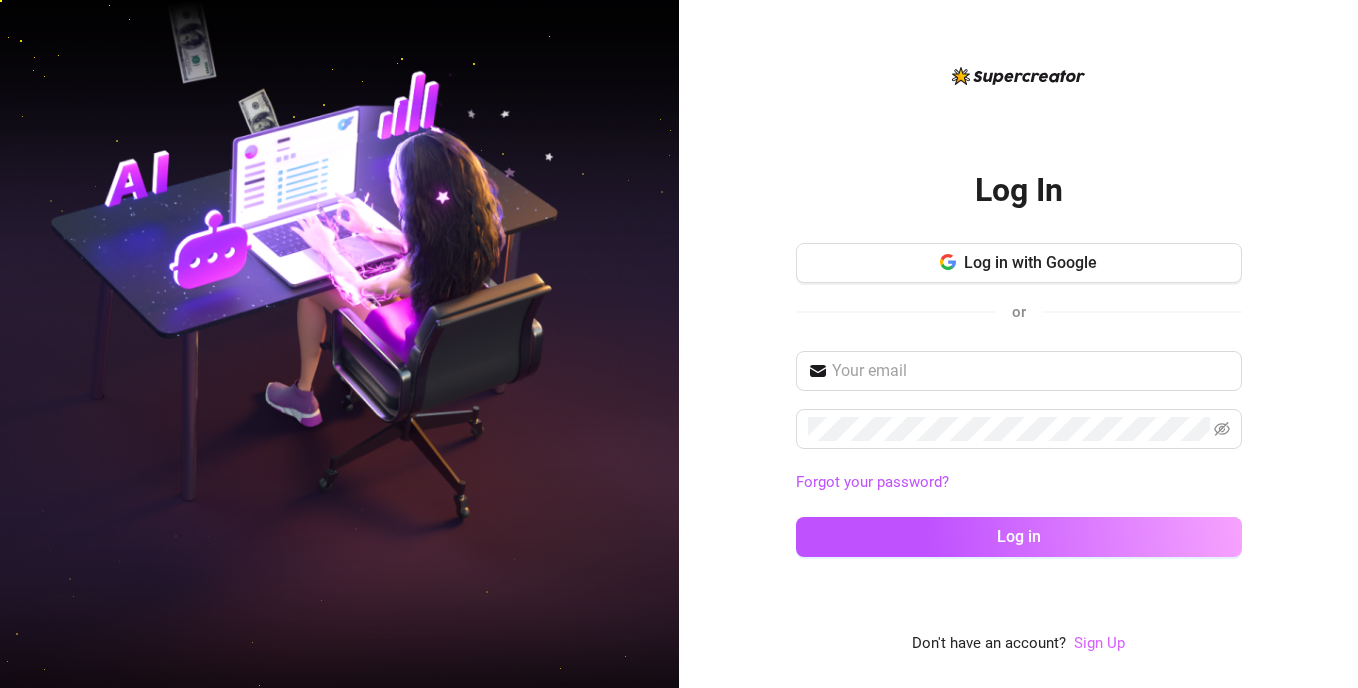 click on "Sign Up" at bounding box center (1099, 643) 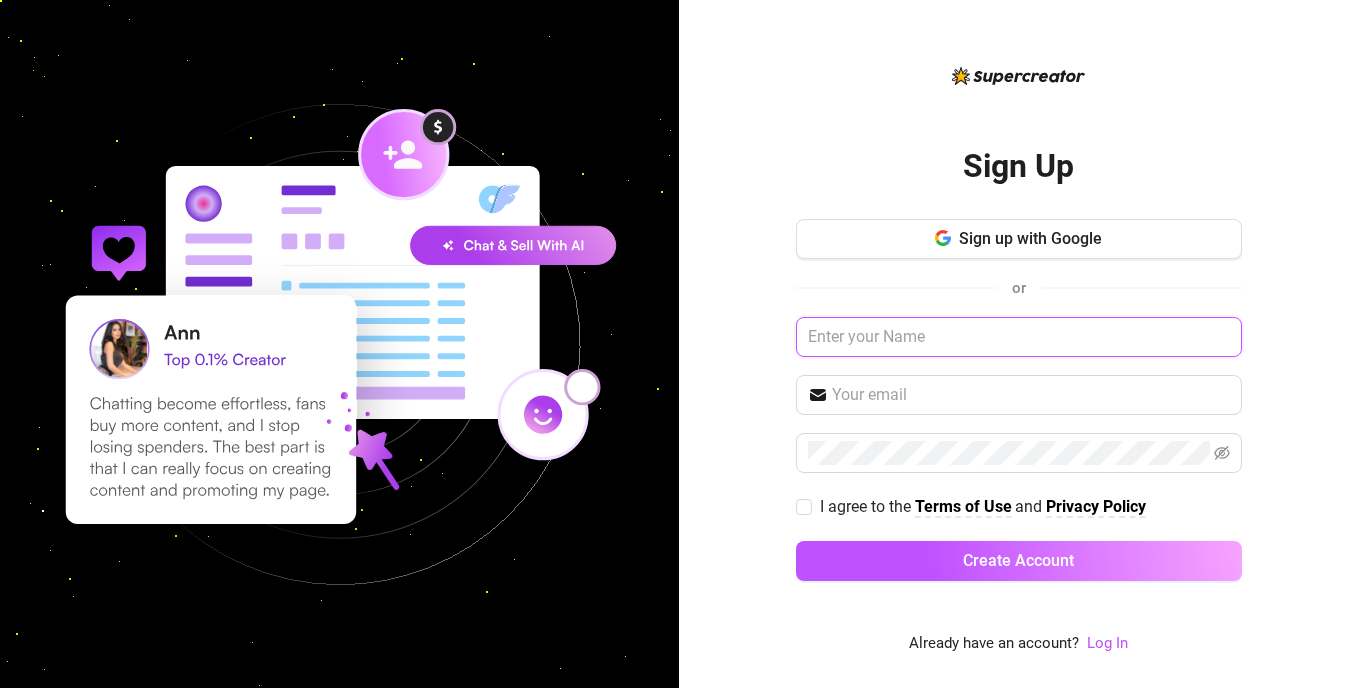 click at bounding box center (1019, 337) 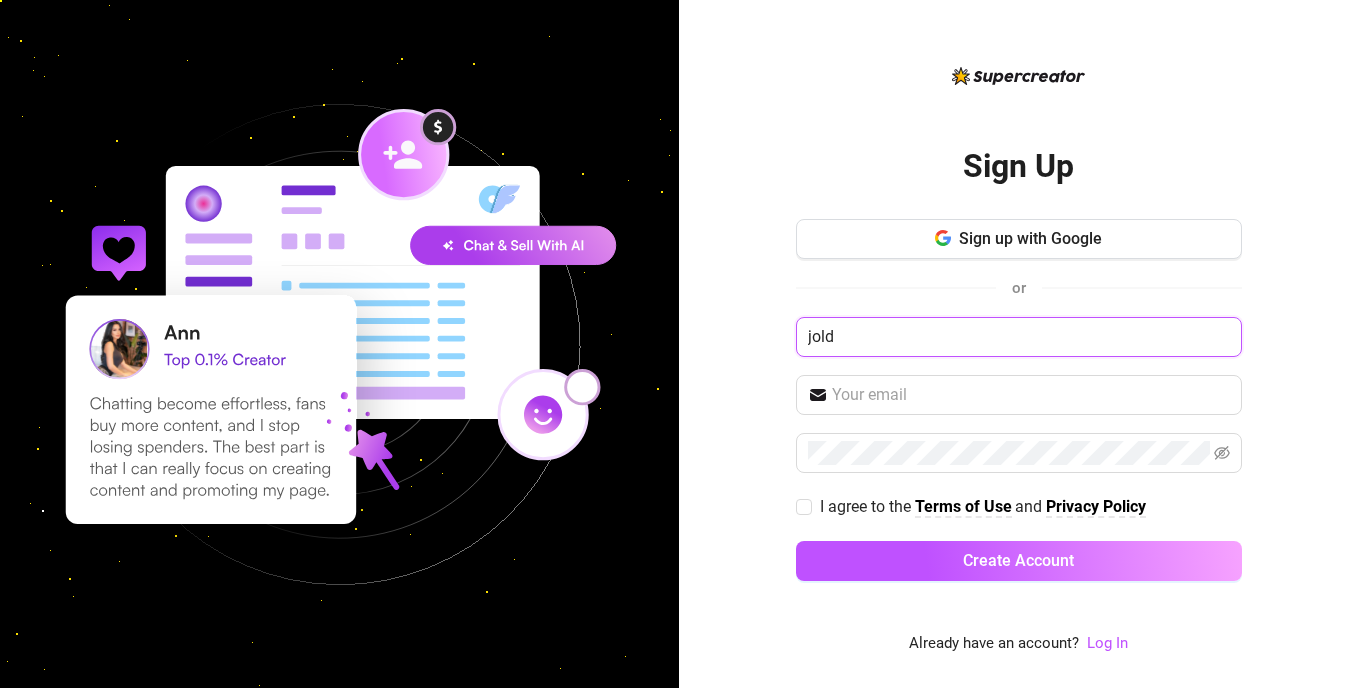type on "jol" 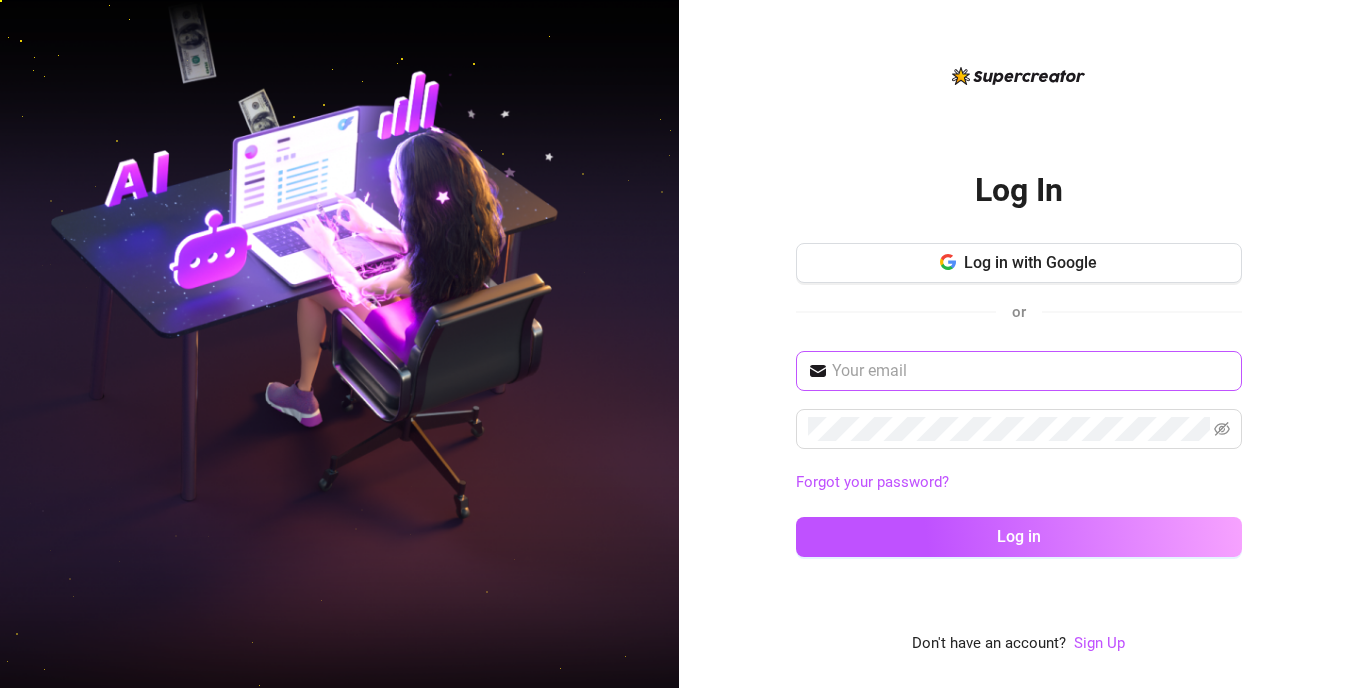 scroll, scrollTop: 0, scrollLeft: 0, axis: both 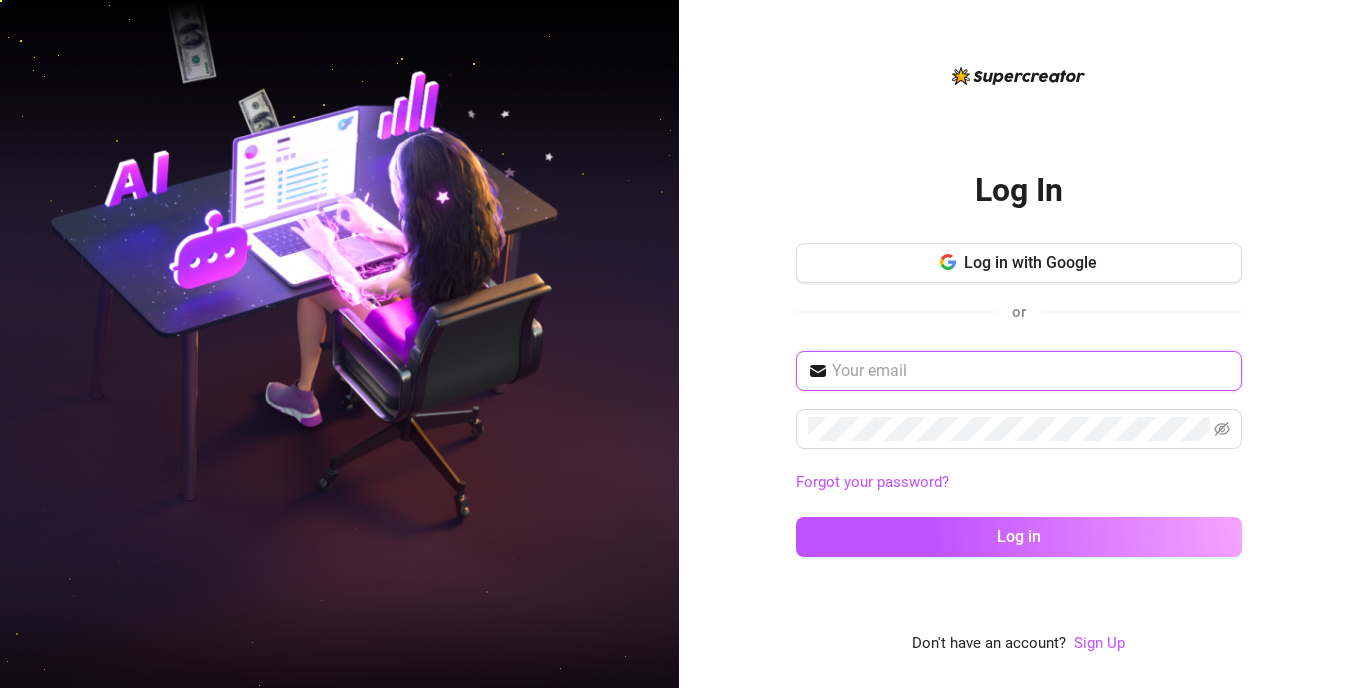 click at bounding box center [1031, 371] 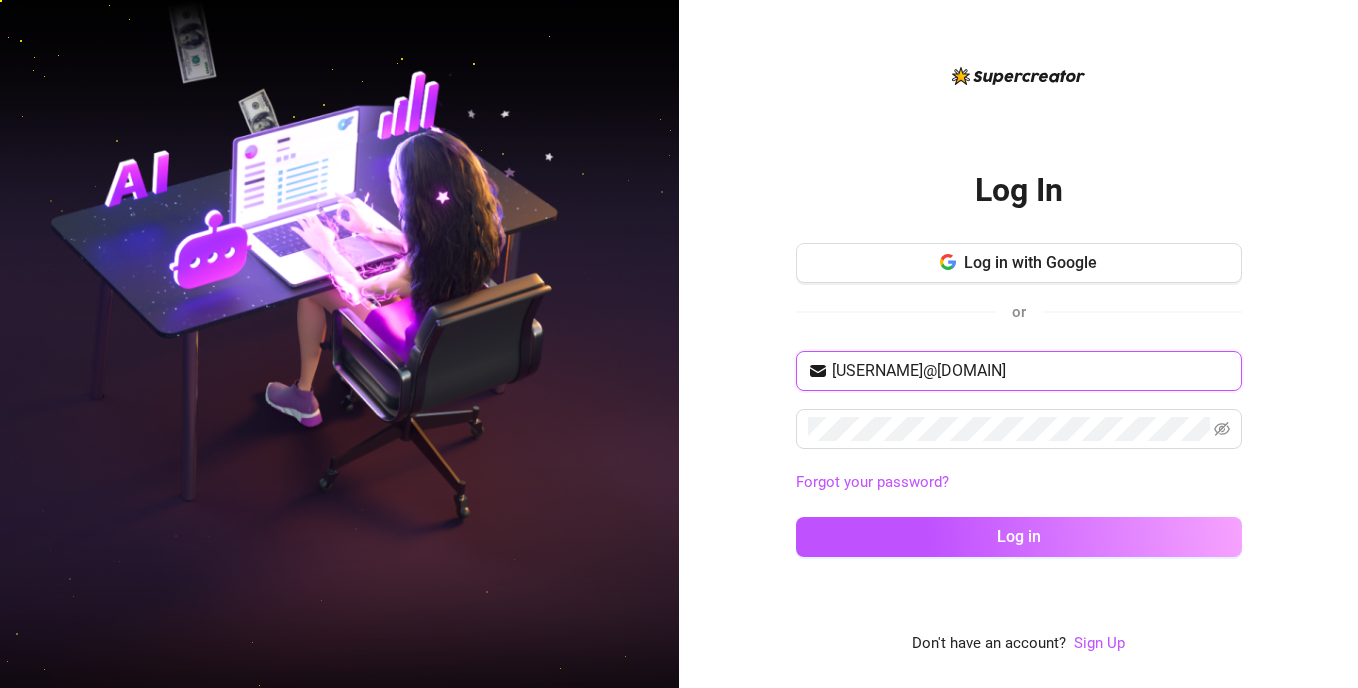 type on "[USERNAME]@[DOMAIN]" 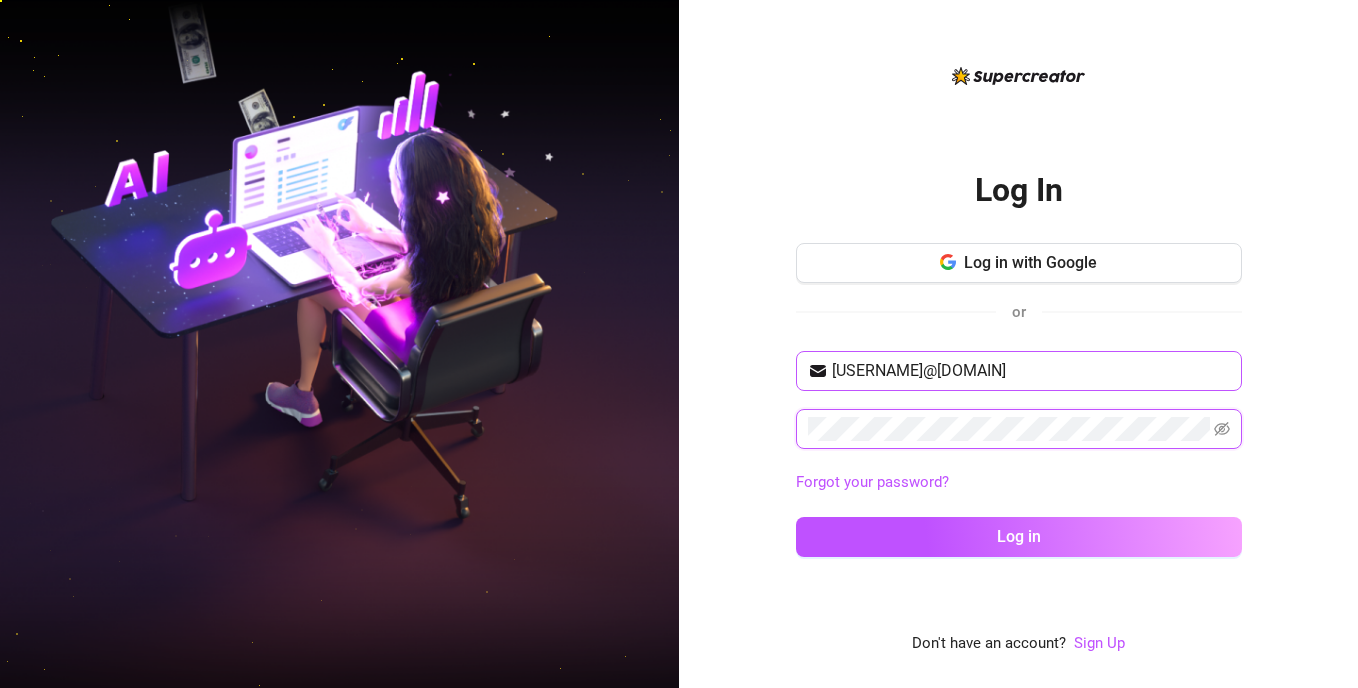 click on "Log in" at bounding box center (1019, 537) 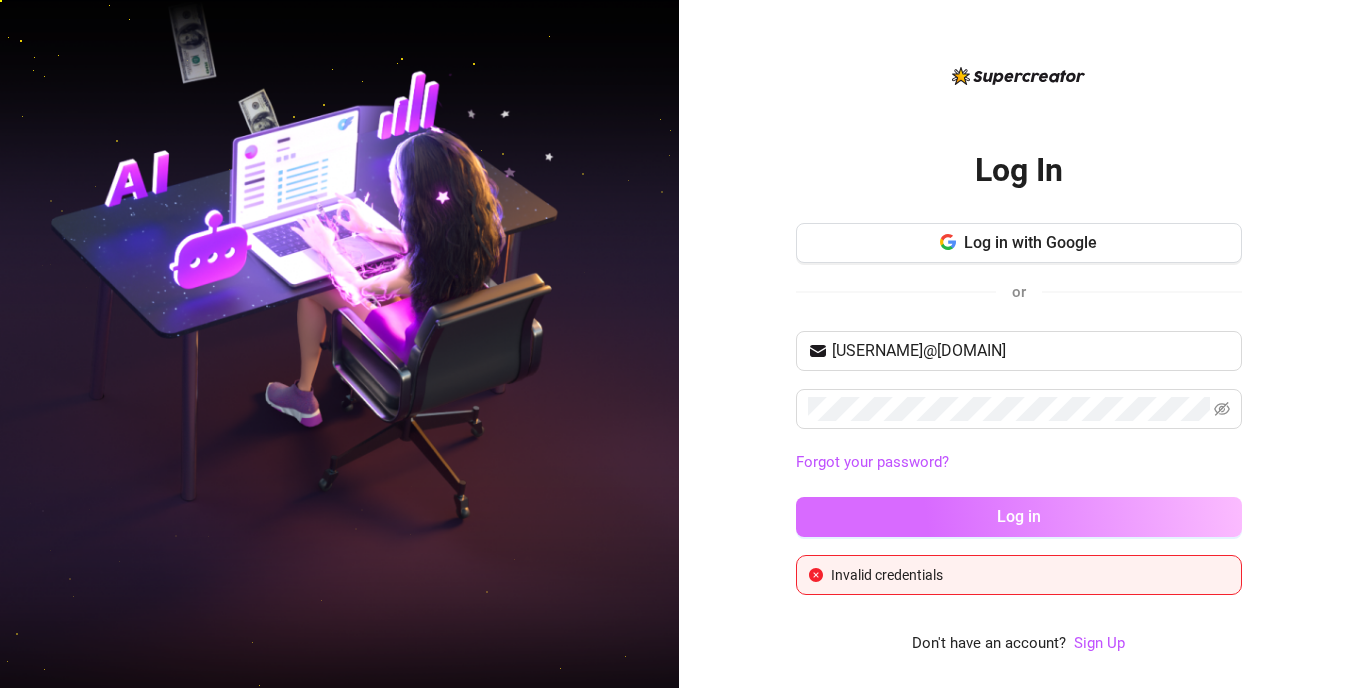 click on "Log in" at bounding box center [1019, 517] 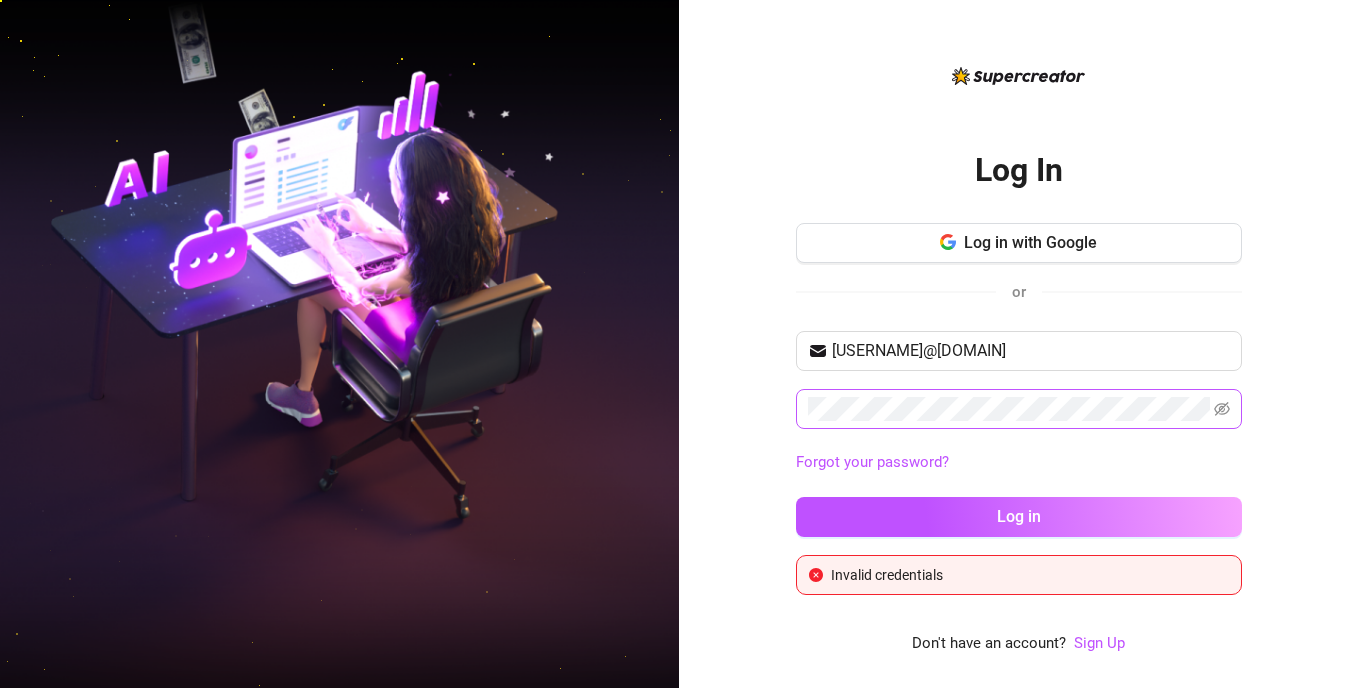 click at bounding box center (1019, 409) 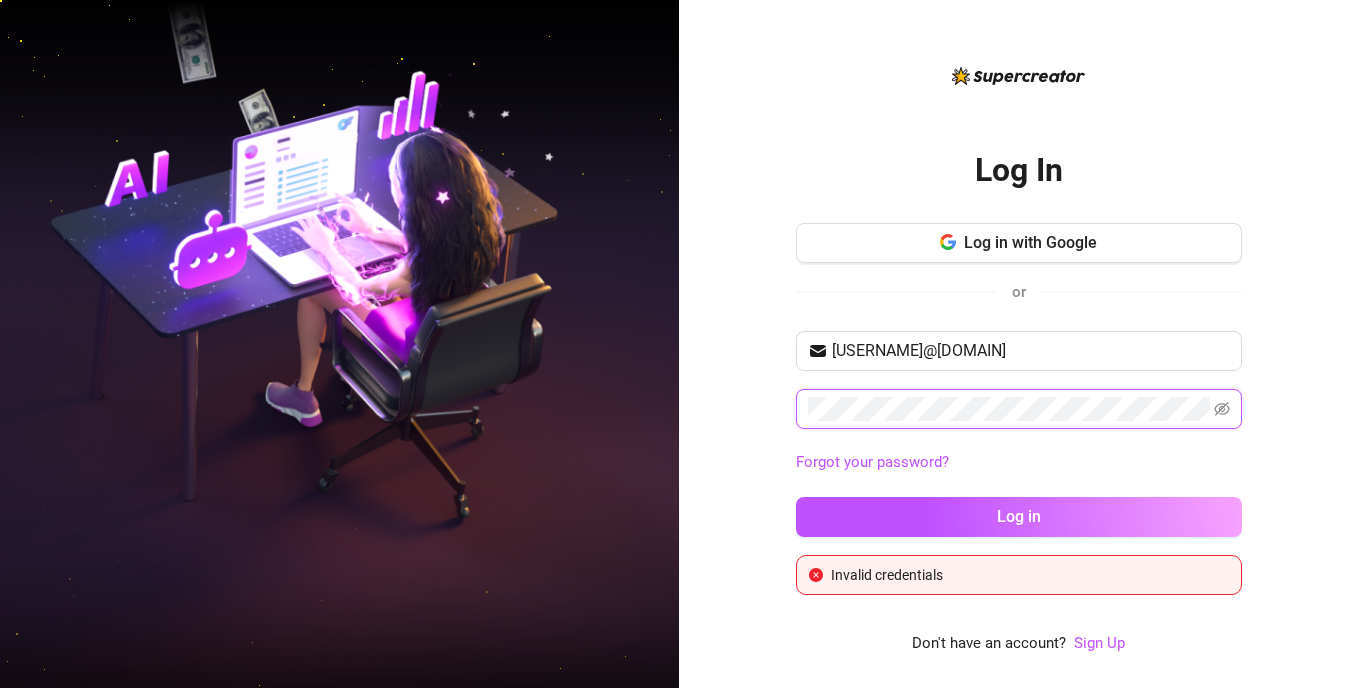 click at bounding box center (1019, 409) 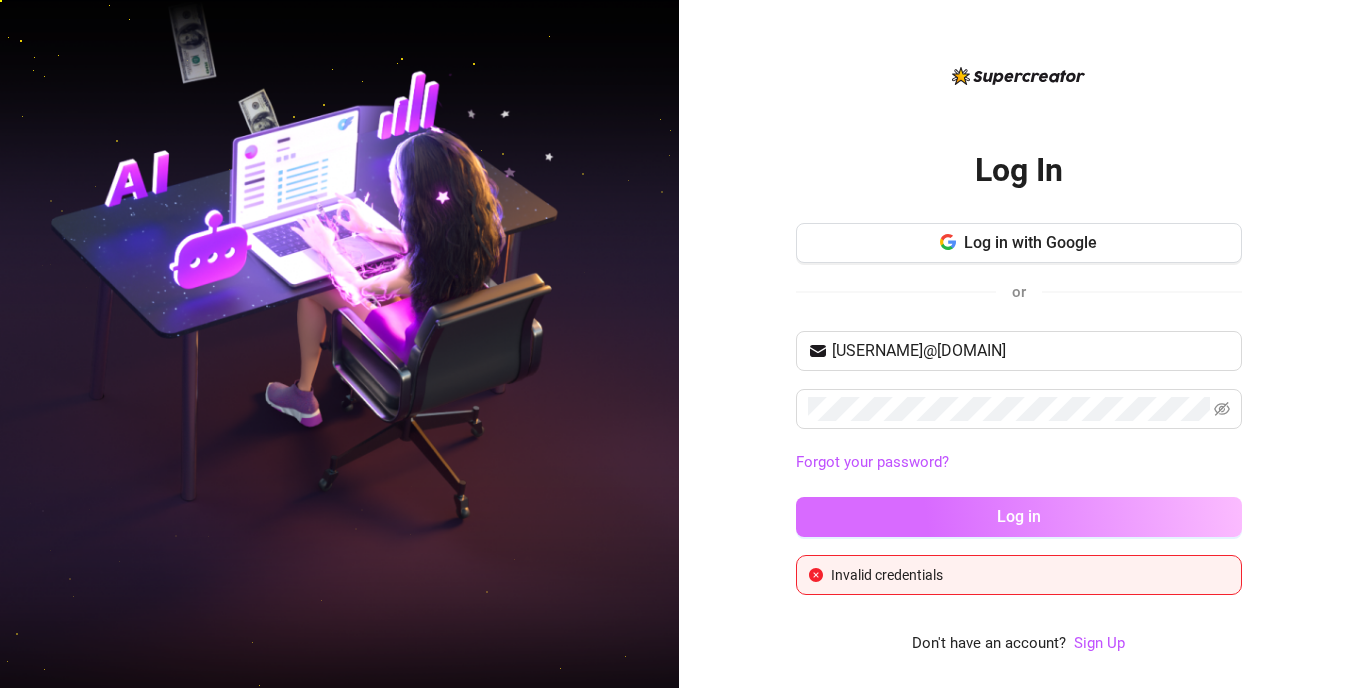 click on "Log in" at bounding box center (1019, 516) 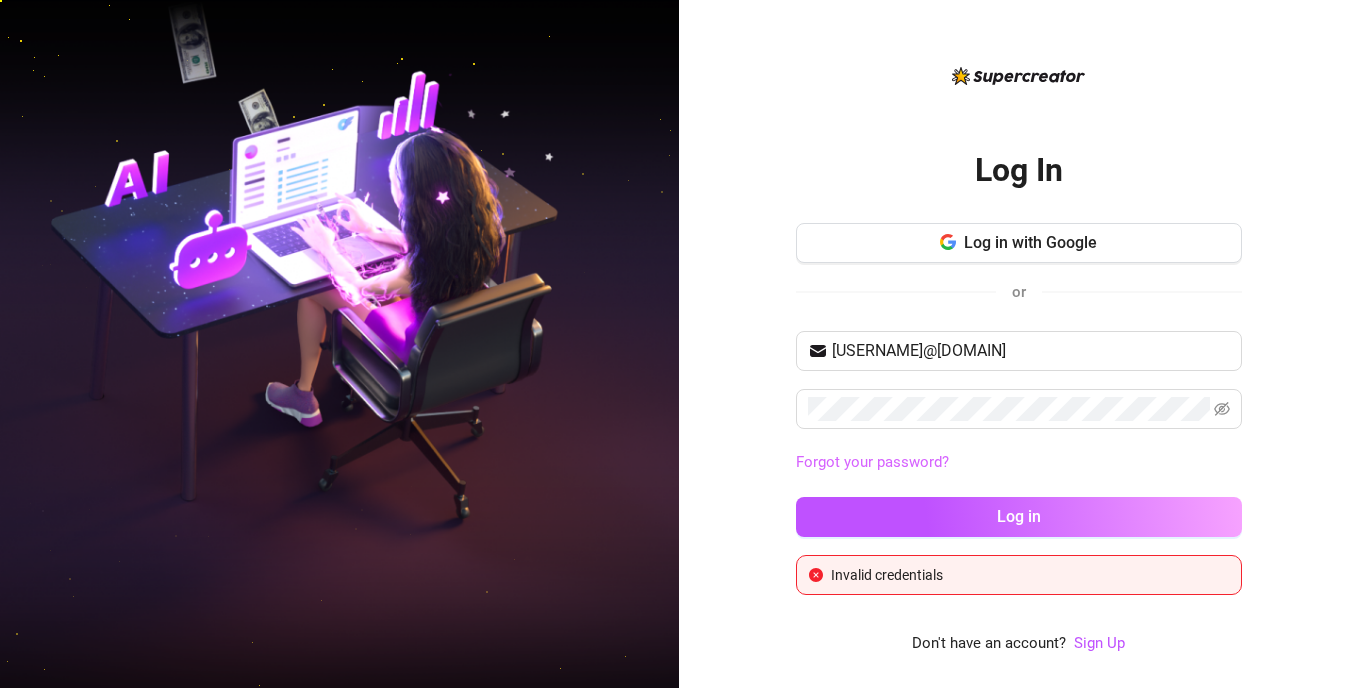 click on "Forgot your password?" at bounding box center [872, 462] 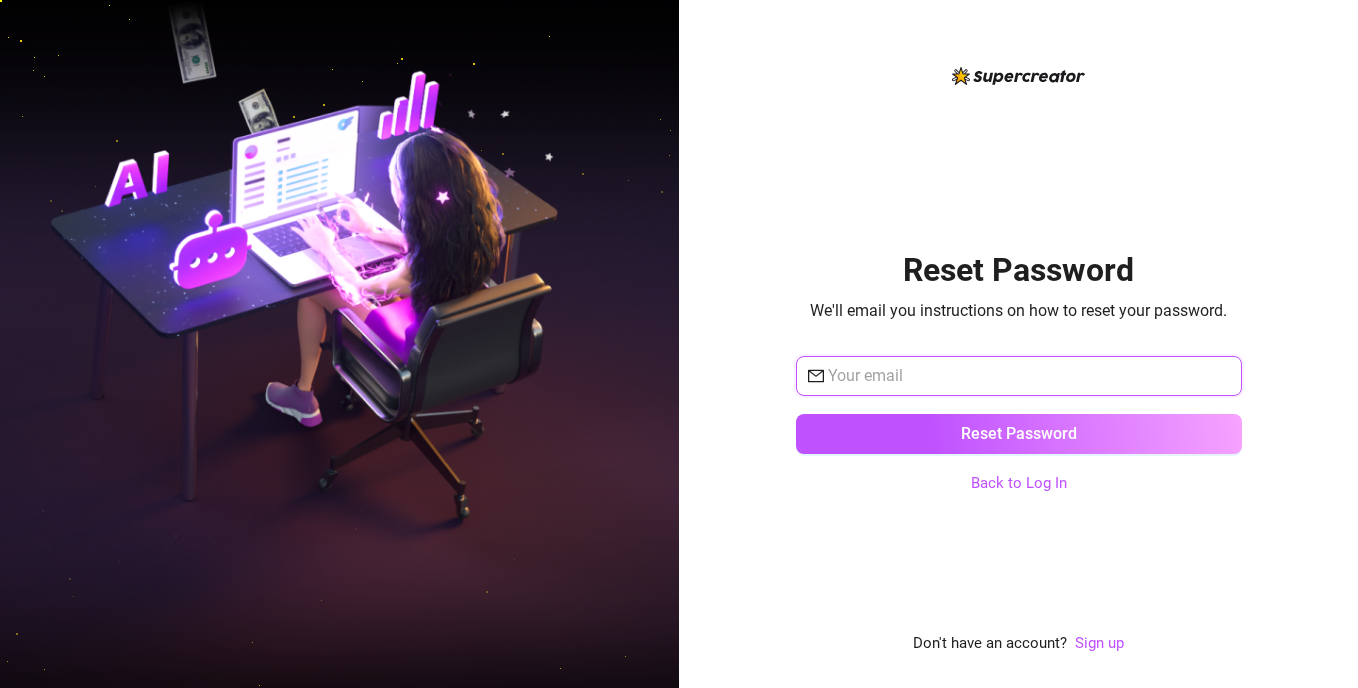 click at bounding box center (1029, 376) 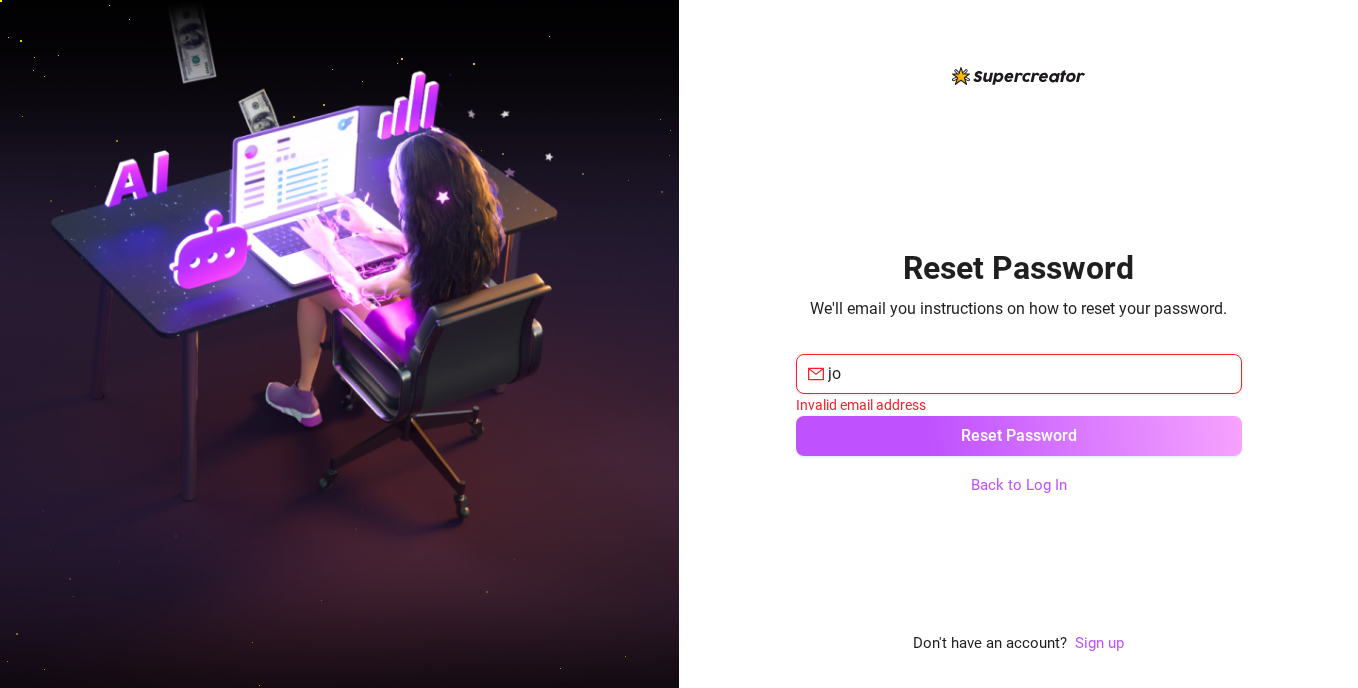 type on "[USERNAME]@[DOMAIN]" 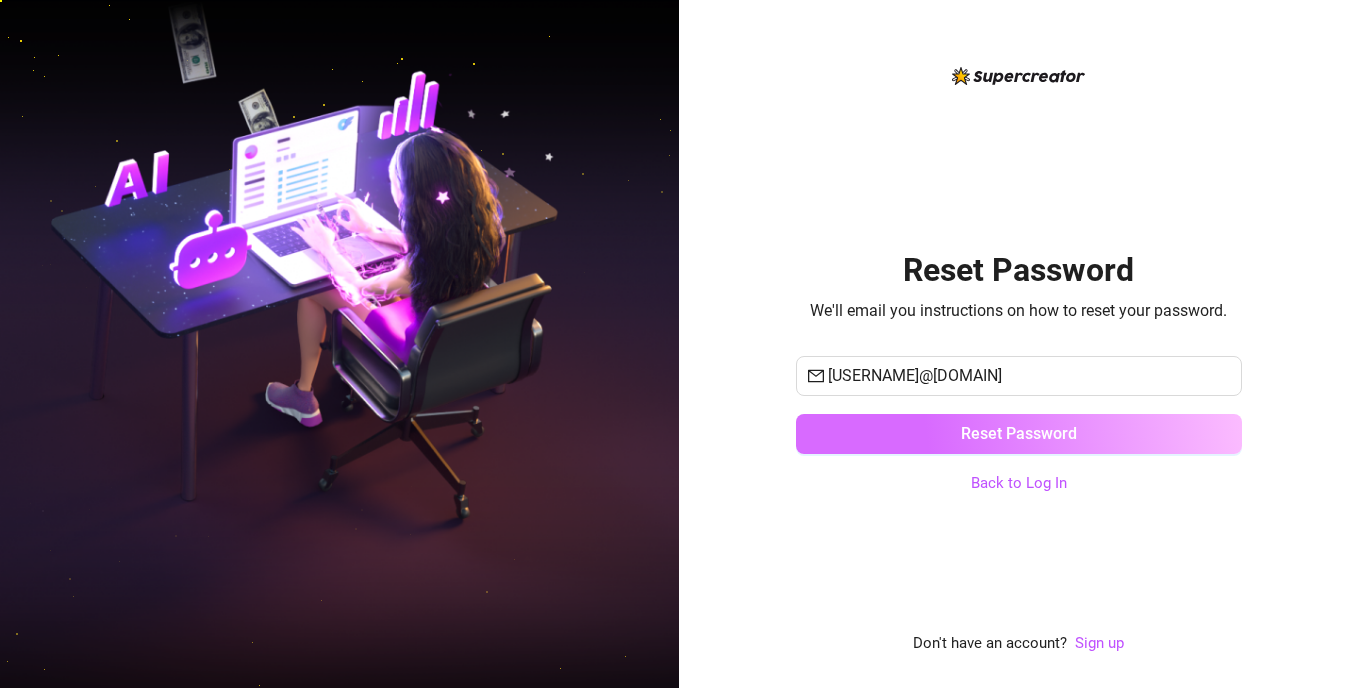click on "Reset Password" at bounding box center (1019, 434) 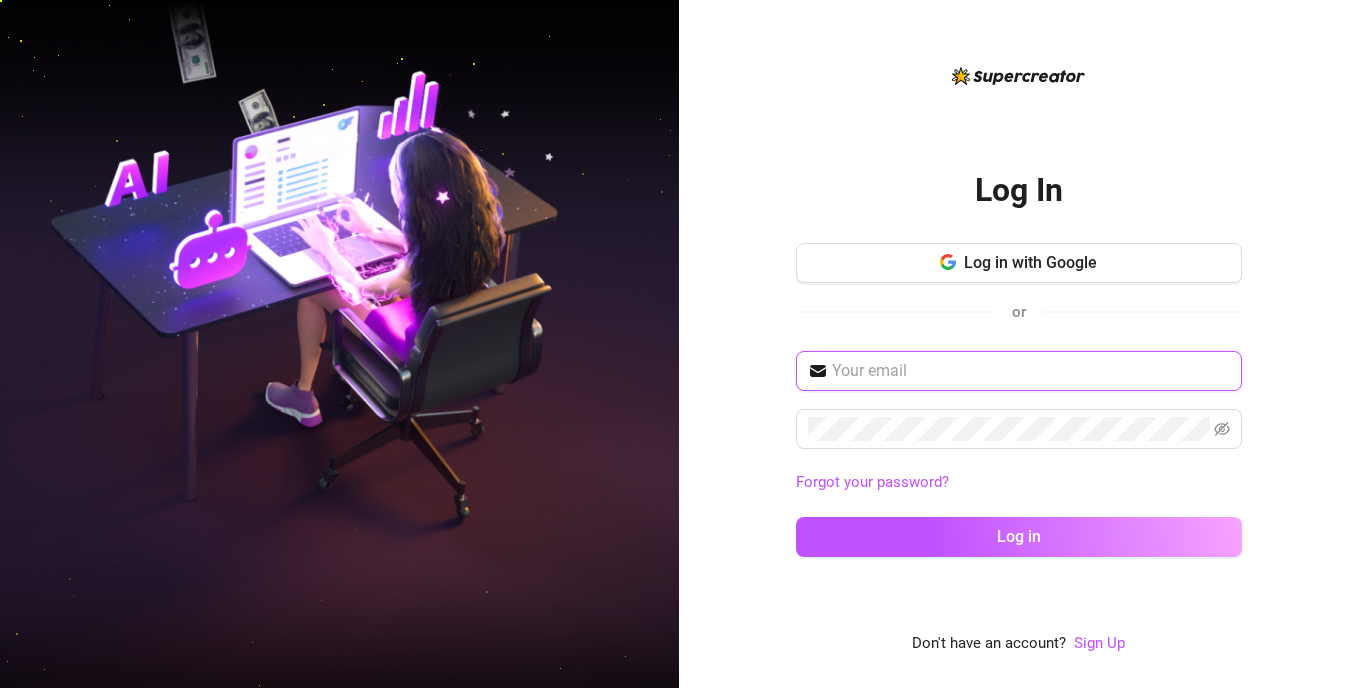 click at bounding box center [1031, 371] 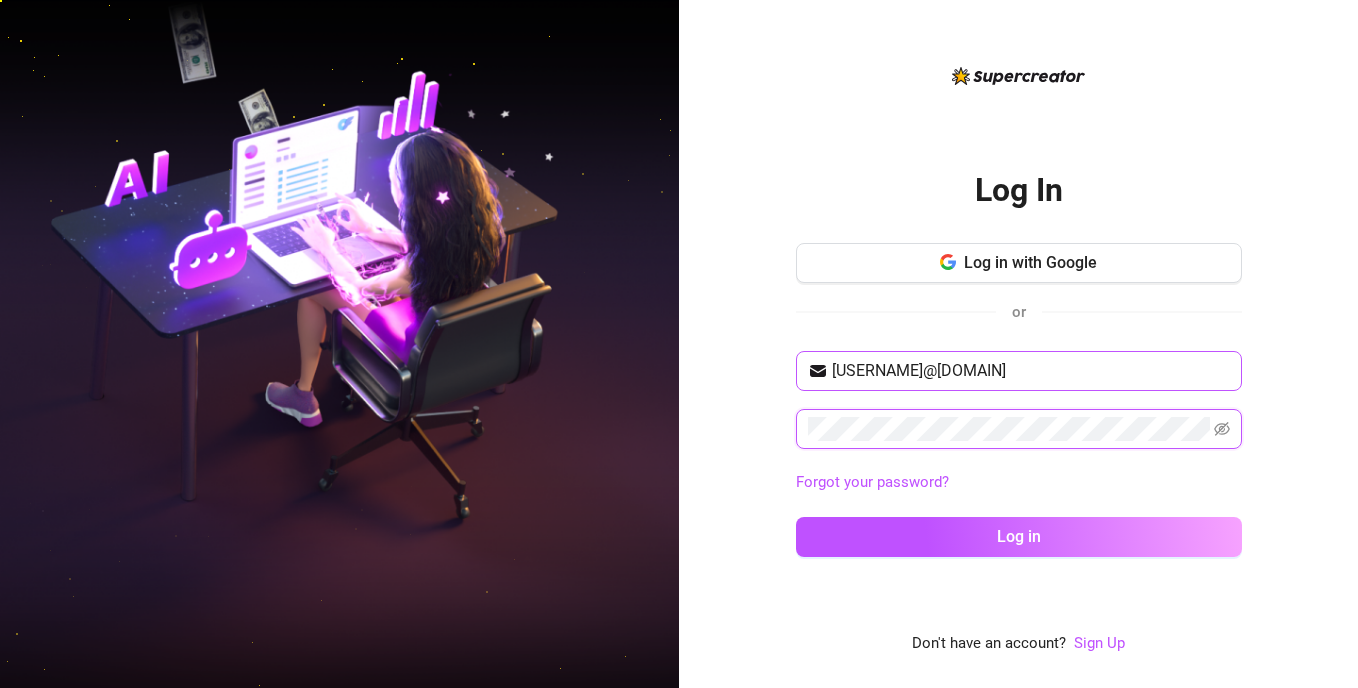 click on "Log in" at bounding box center [1019, 537] 